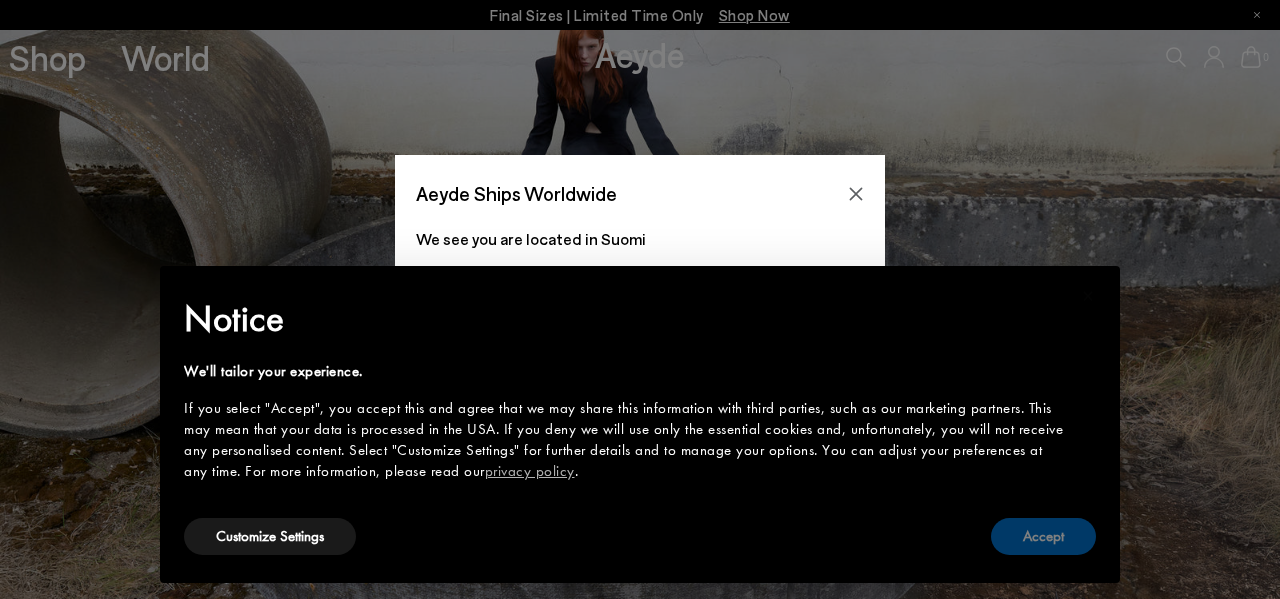 click on "Accept" at bounding box center (1043, 536) 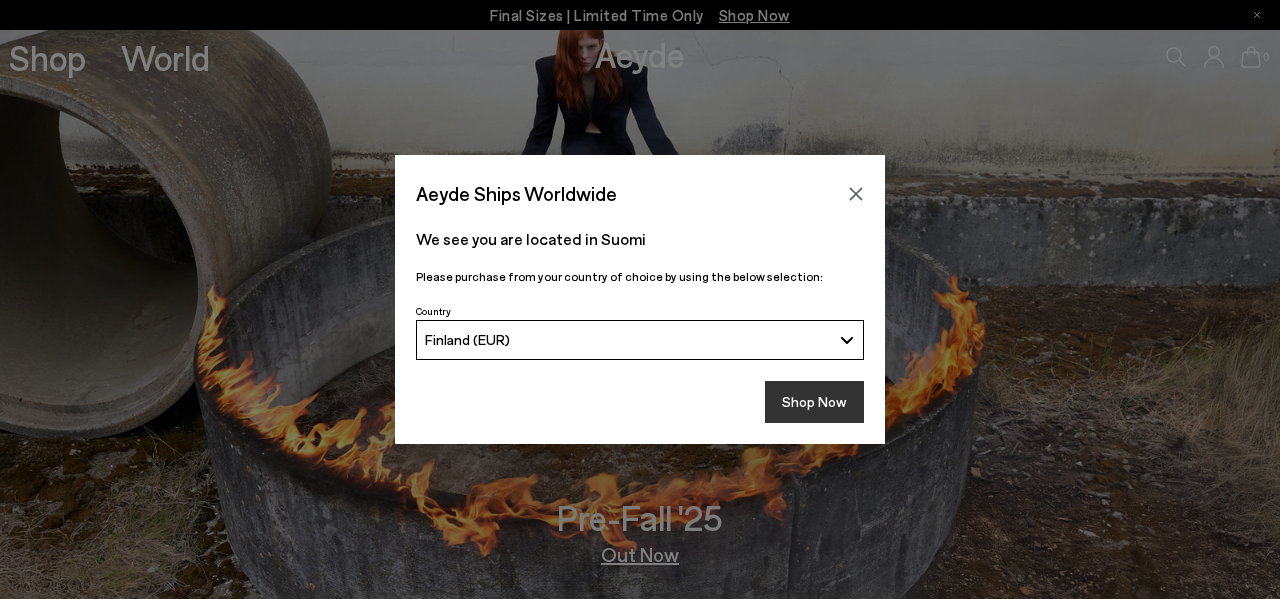 click on "Shop Now" at bounding box center (814, 402) 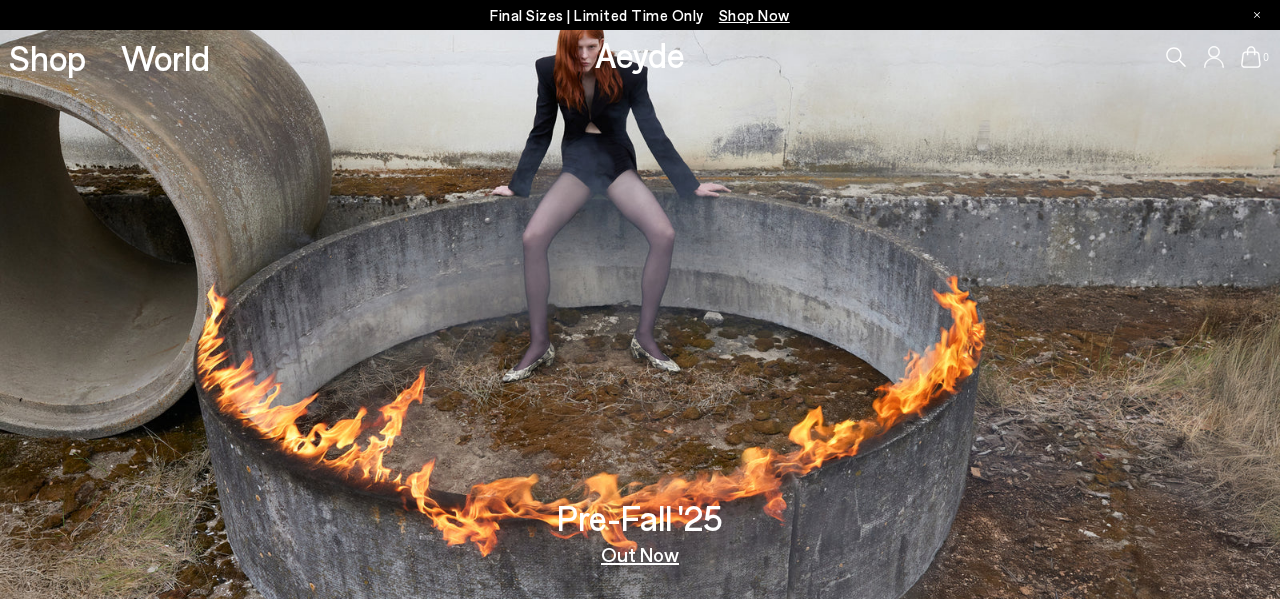 scroll, scrollTop: 0, scrollLeft: 0, axis: both 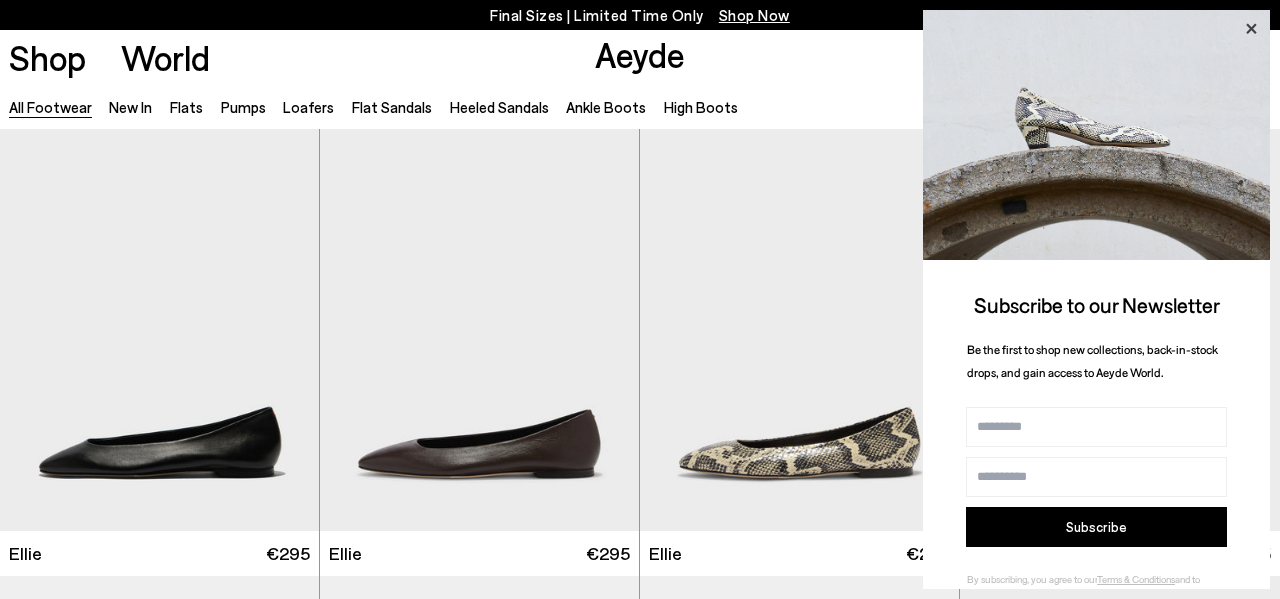 click 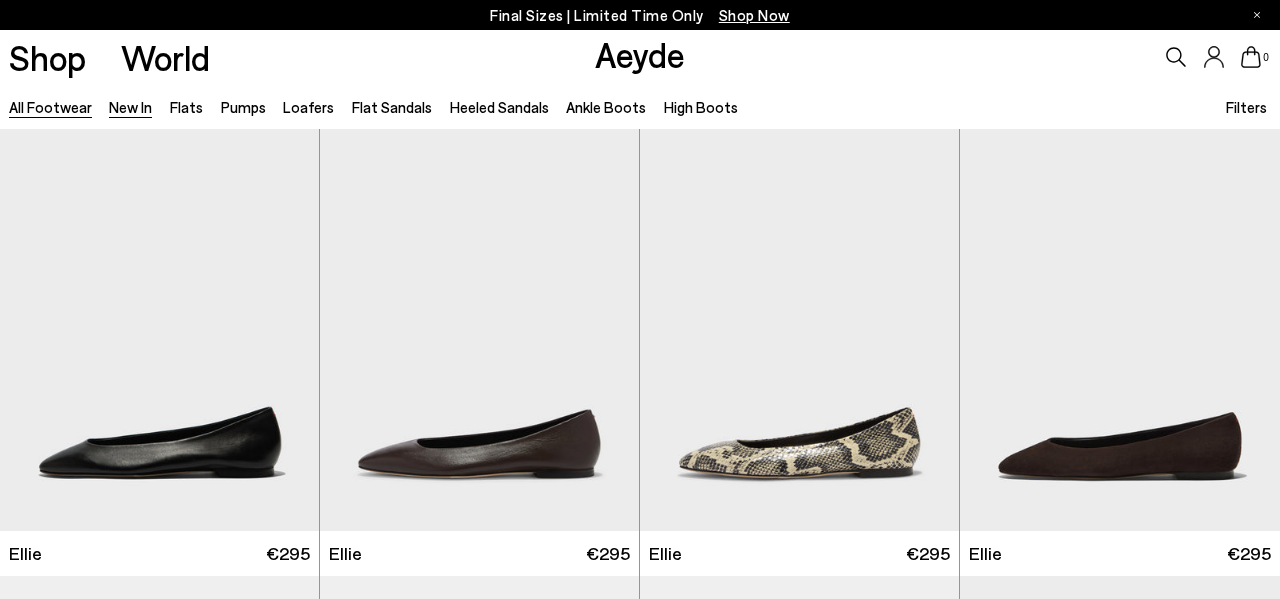 click on "New In" at bounding box center [130, 107] 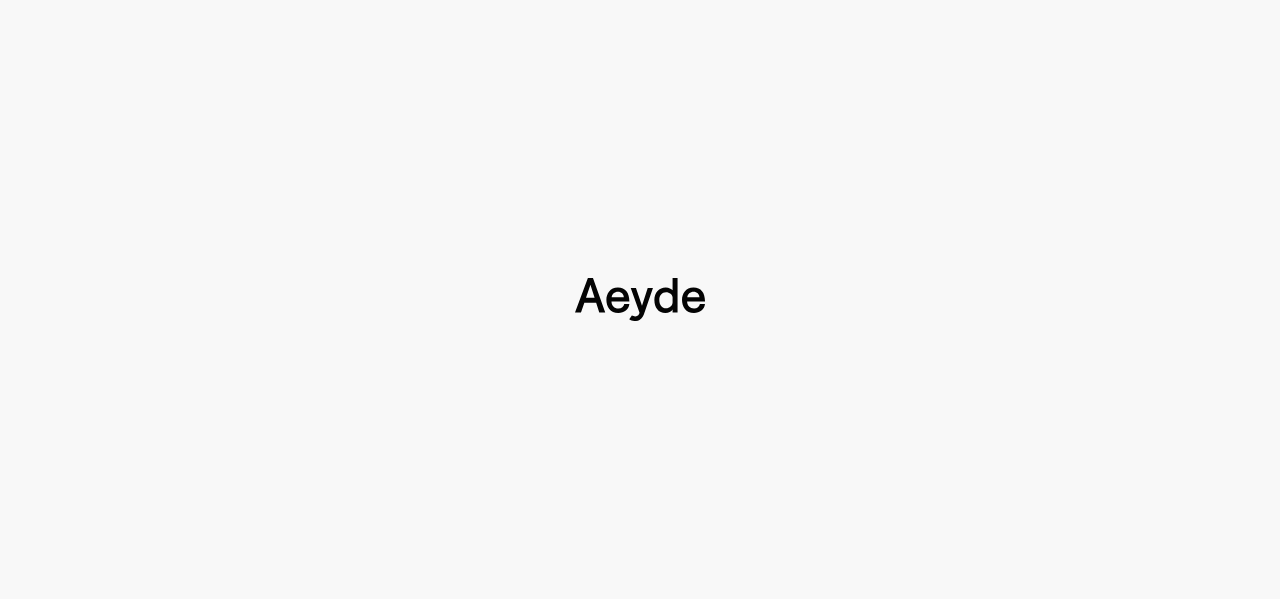 scroll, scrollTop: 0, scrollLeft: 0, axis: both 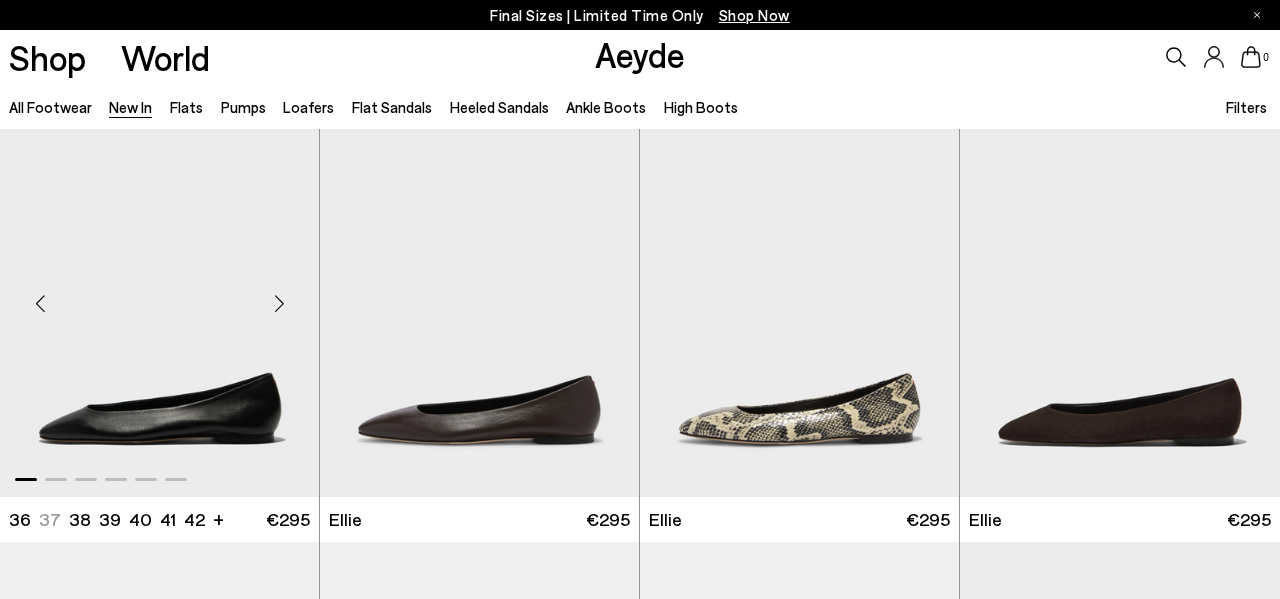 click at bounding box center (279, 304) 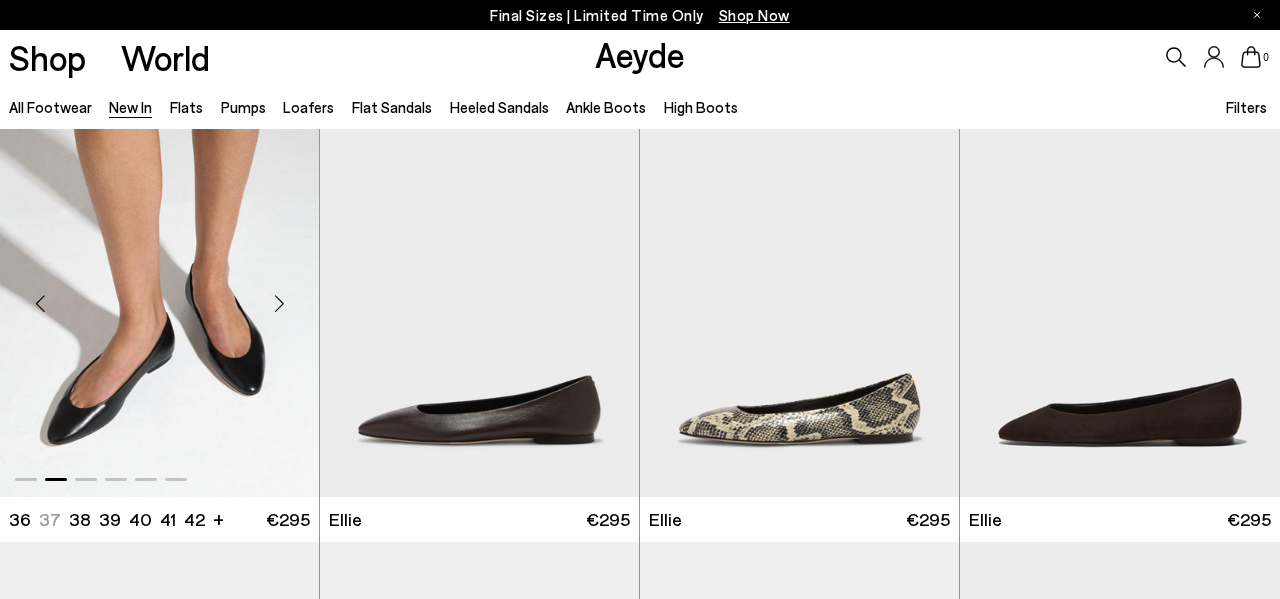 click at bounding box center [279, 304] 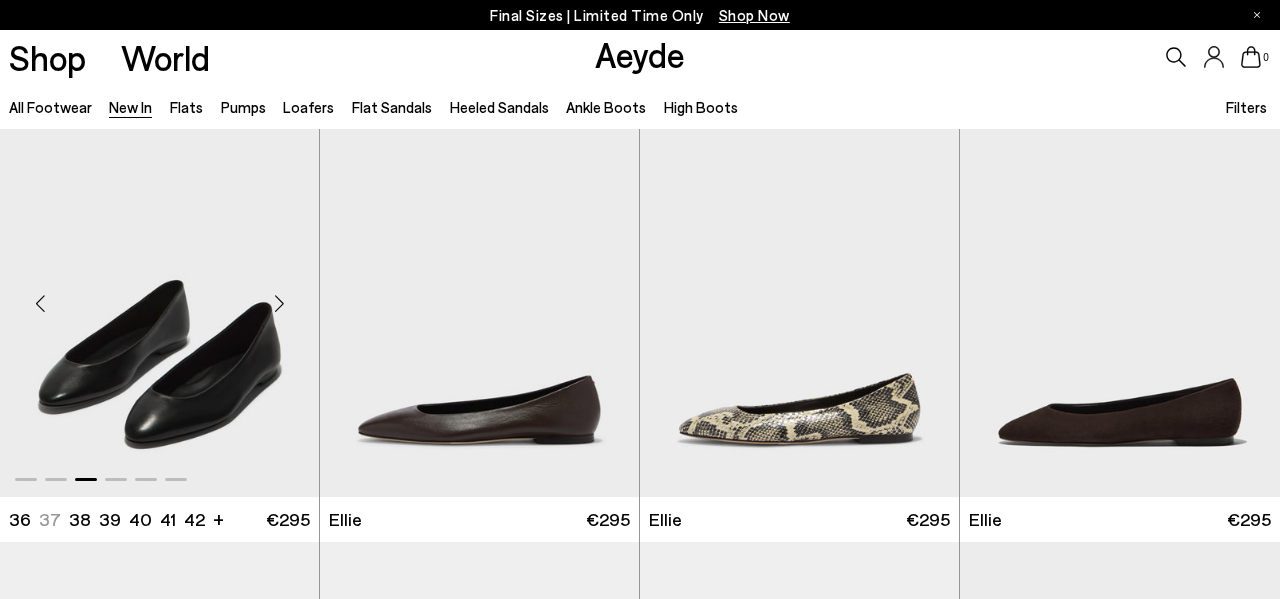 click at bounding box center (279, 304) 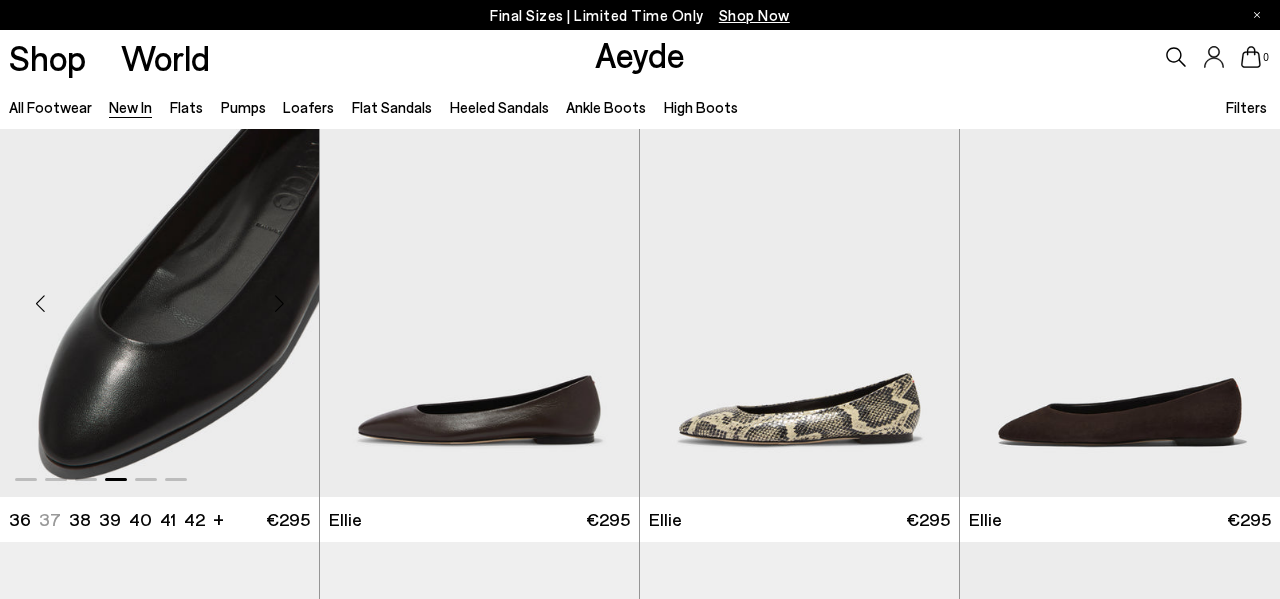 click at bounding box center (279, 304) 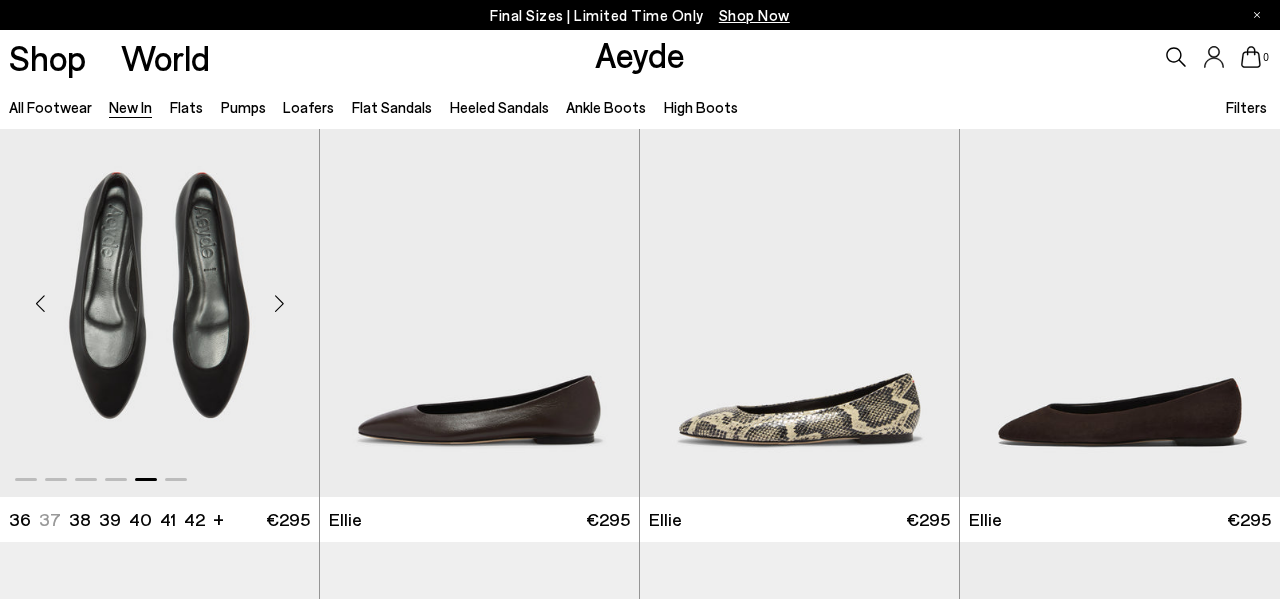 click at bounding box center (279, 304) 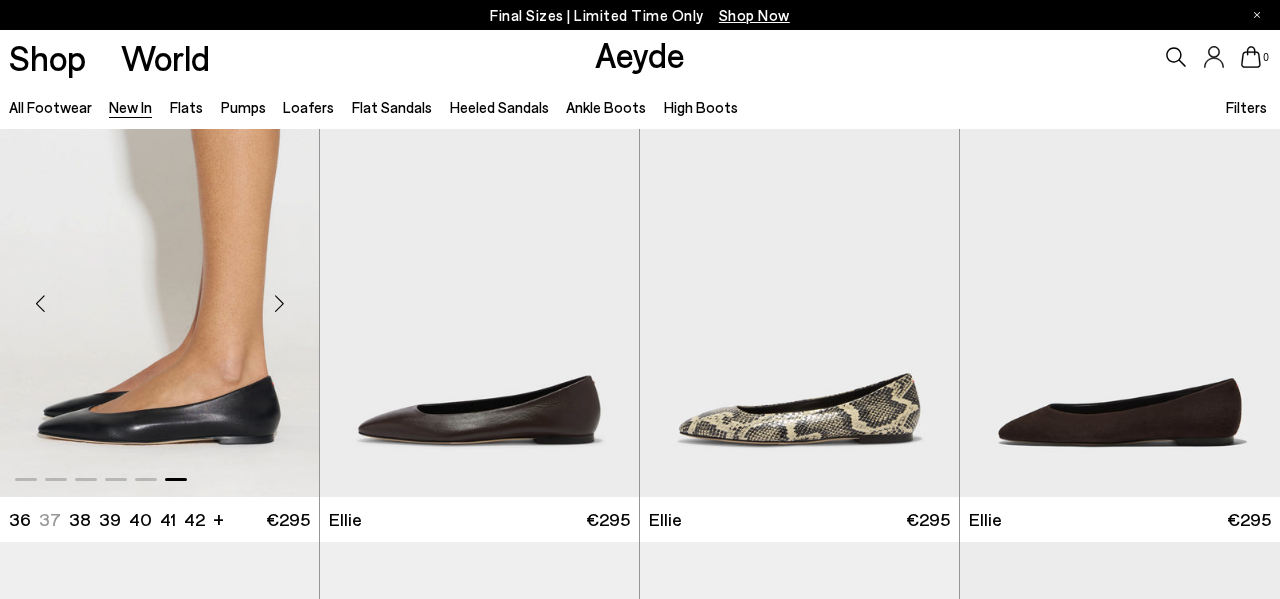 click at bounding box center [279, 304] 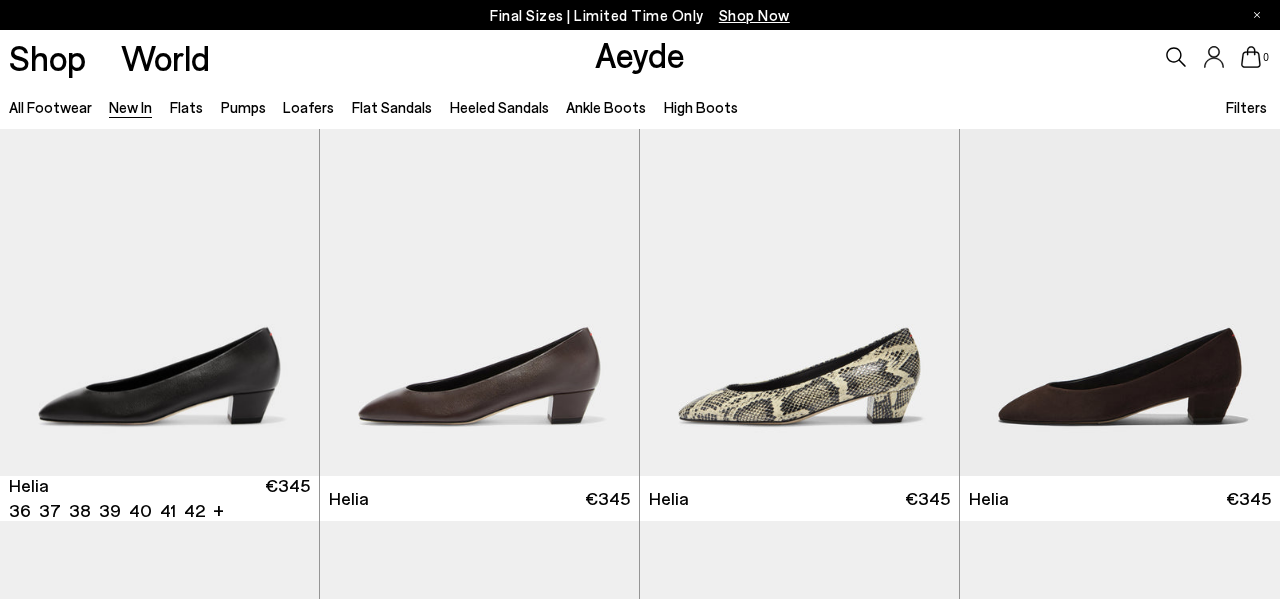 scroll, scrollTop: 502, scrollLeft: 0, axis: vertical 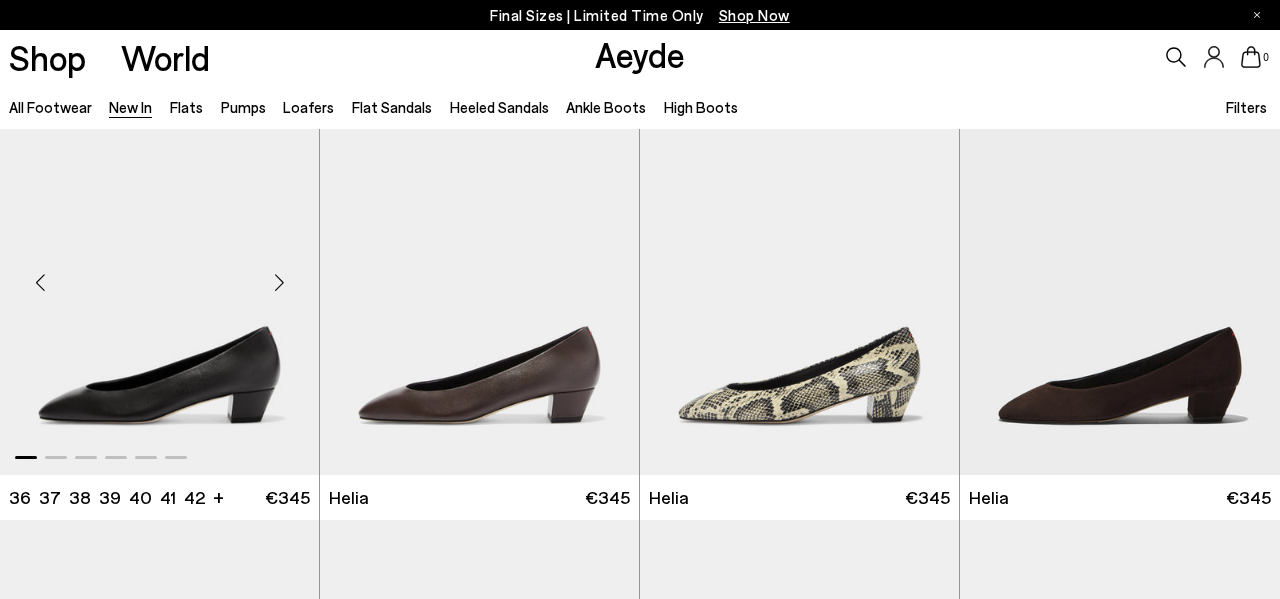 click at bounding box center [279, 282] 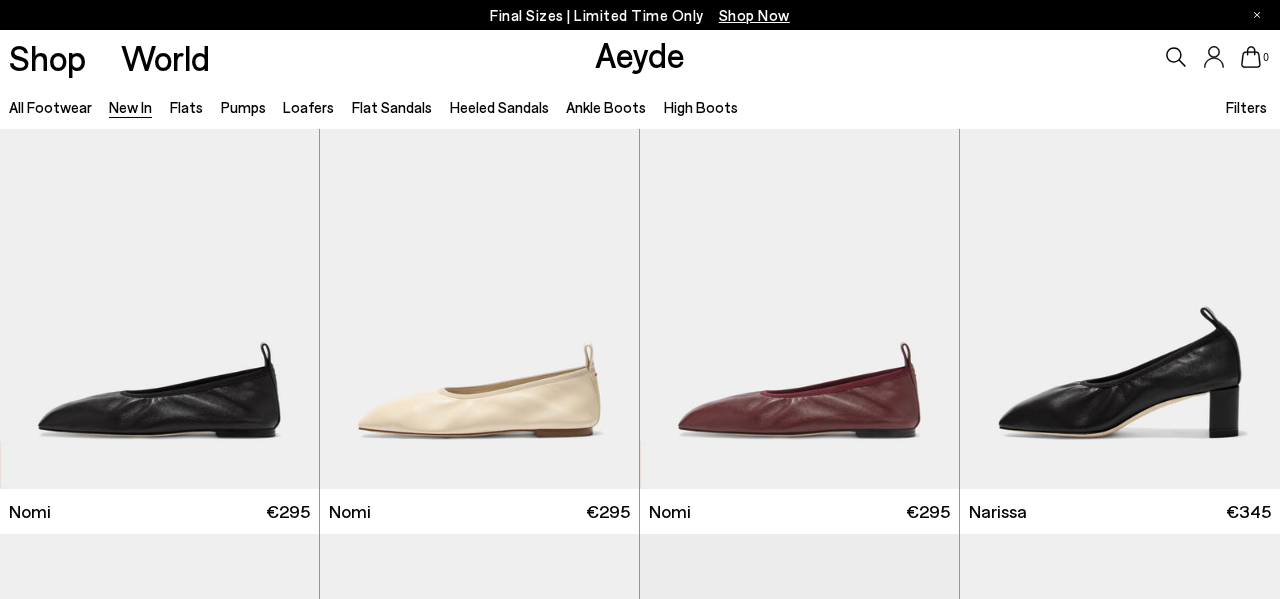scroll, scrollTop: 1810, scrollLeft: 0, axis: vertical 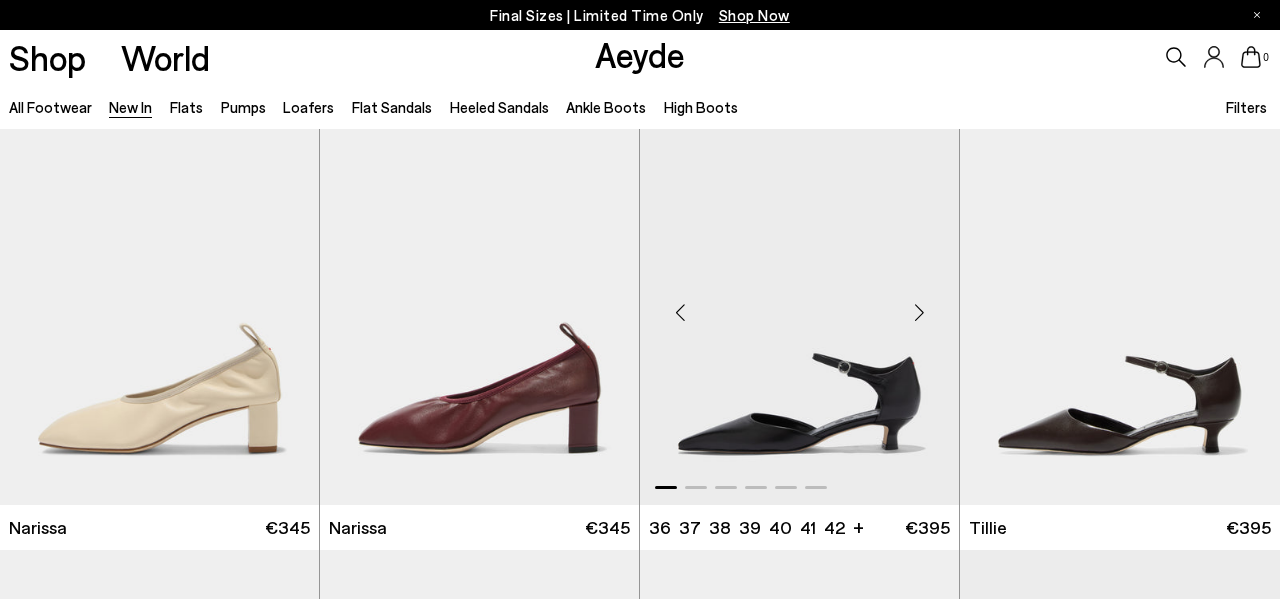 click at bounding box center [919, 313] 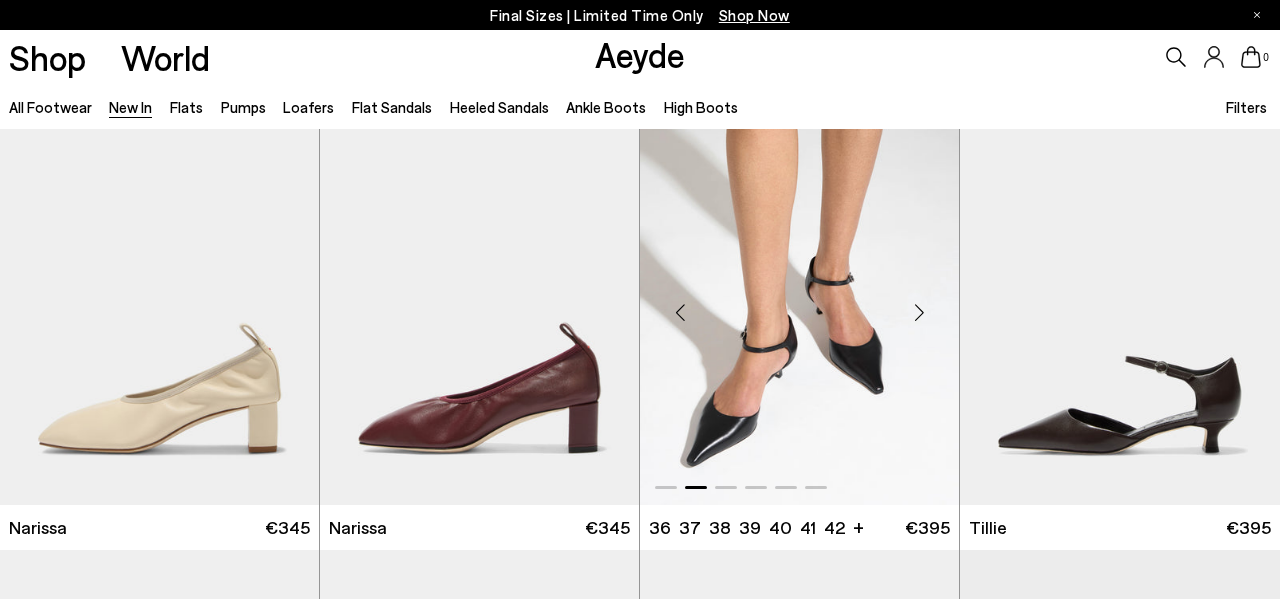 click at bounding box center (919, 313) 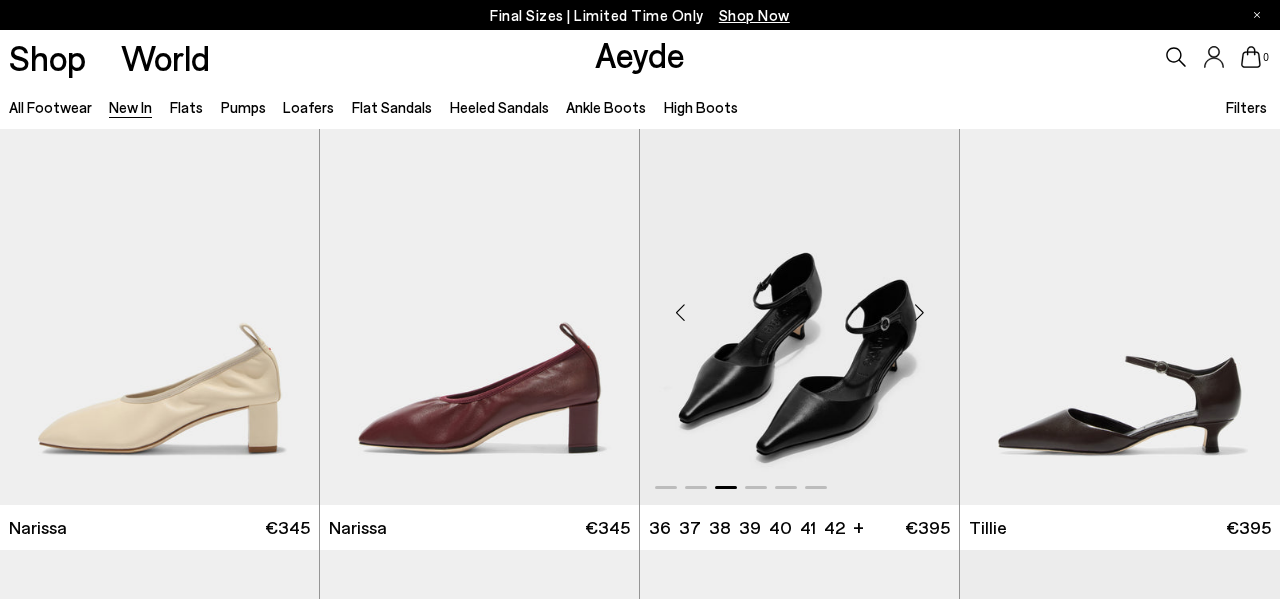 click at bounding box center (919, 313) 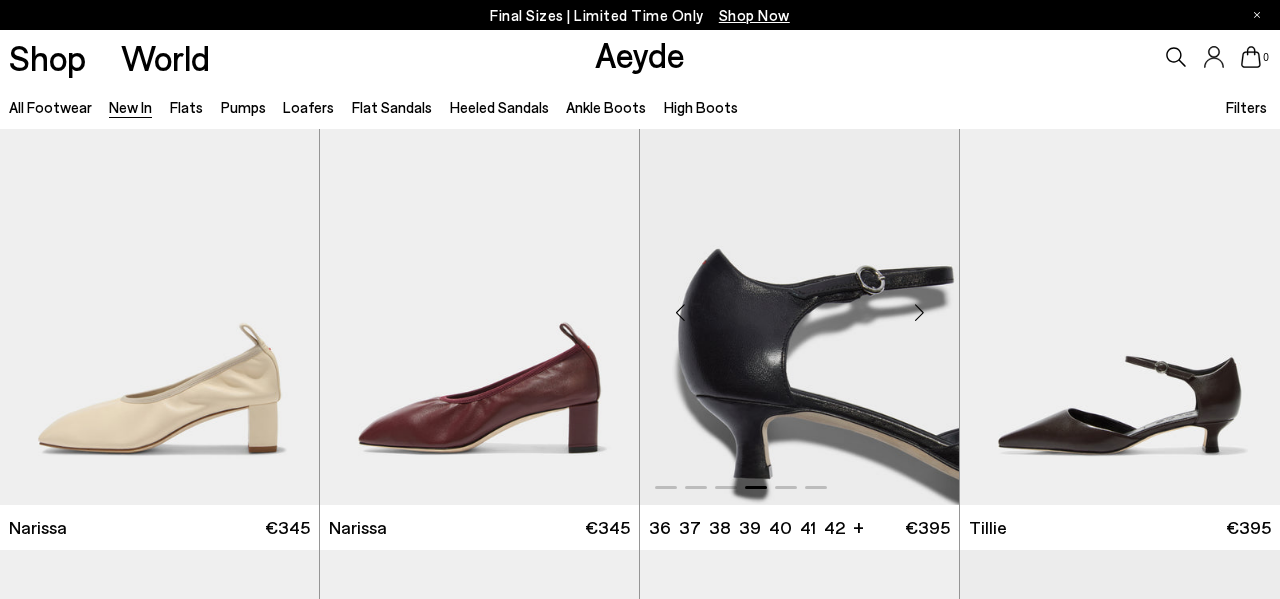 click at bounding box center (919, 313) 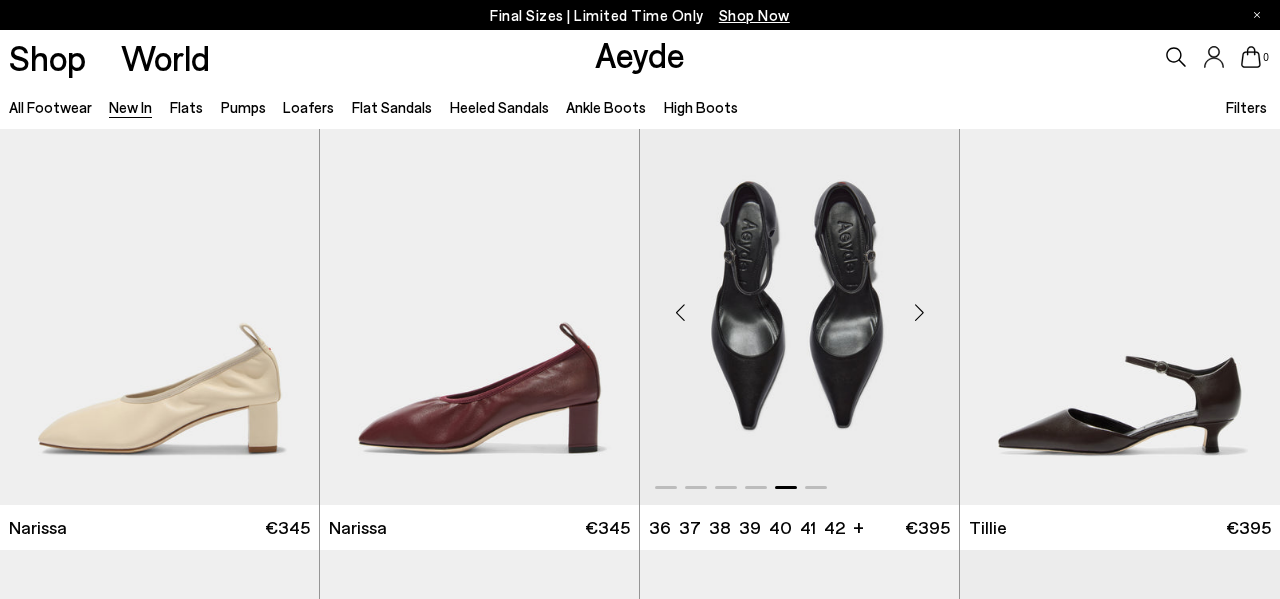 click at bounding box center [919, 313] 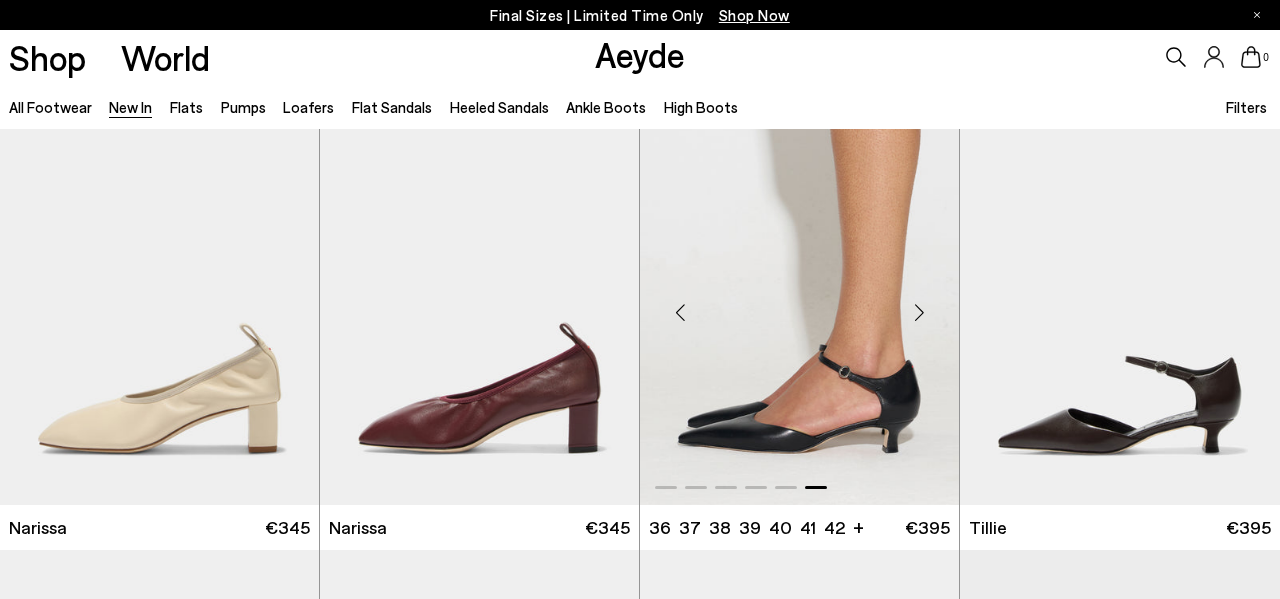 click at bounding box center (919, 313) 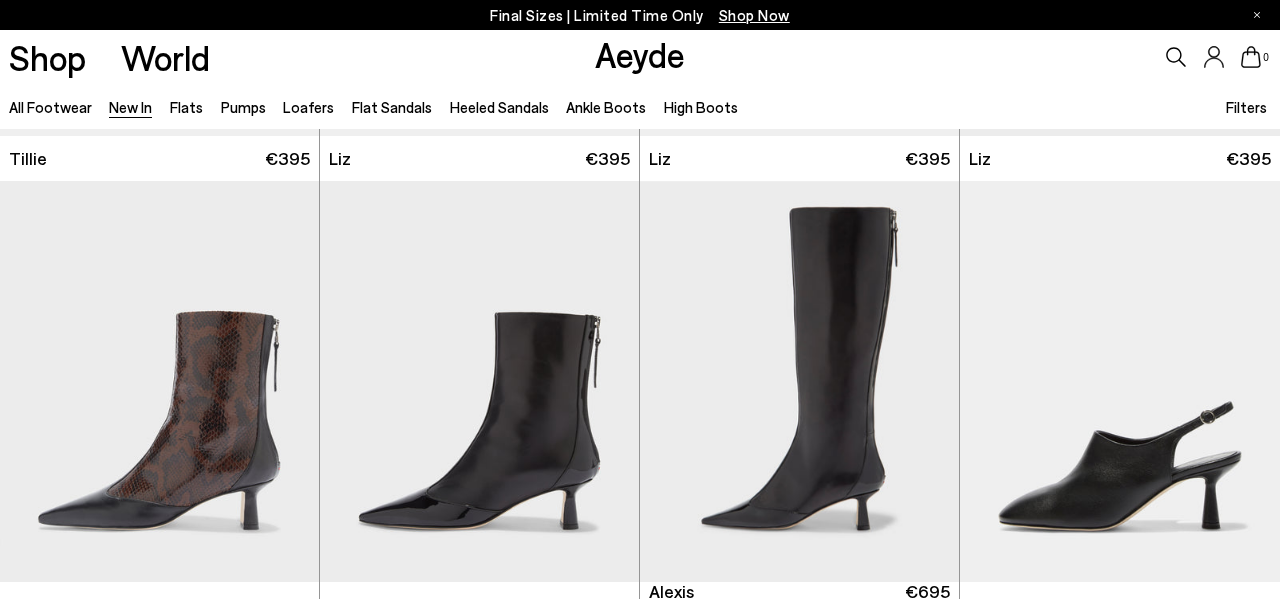 scroll, scrollTop: 2644, scrollLeft: 0, axis: vertical 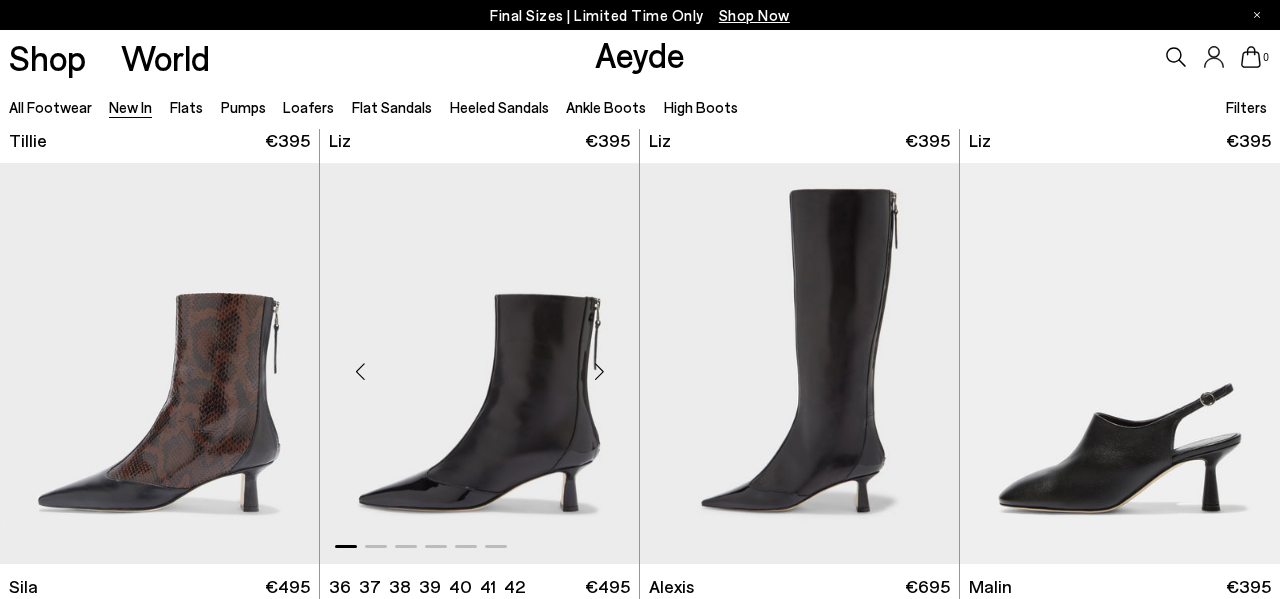 click at bounding box center [599, 371] 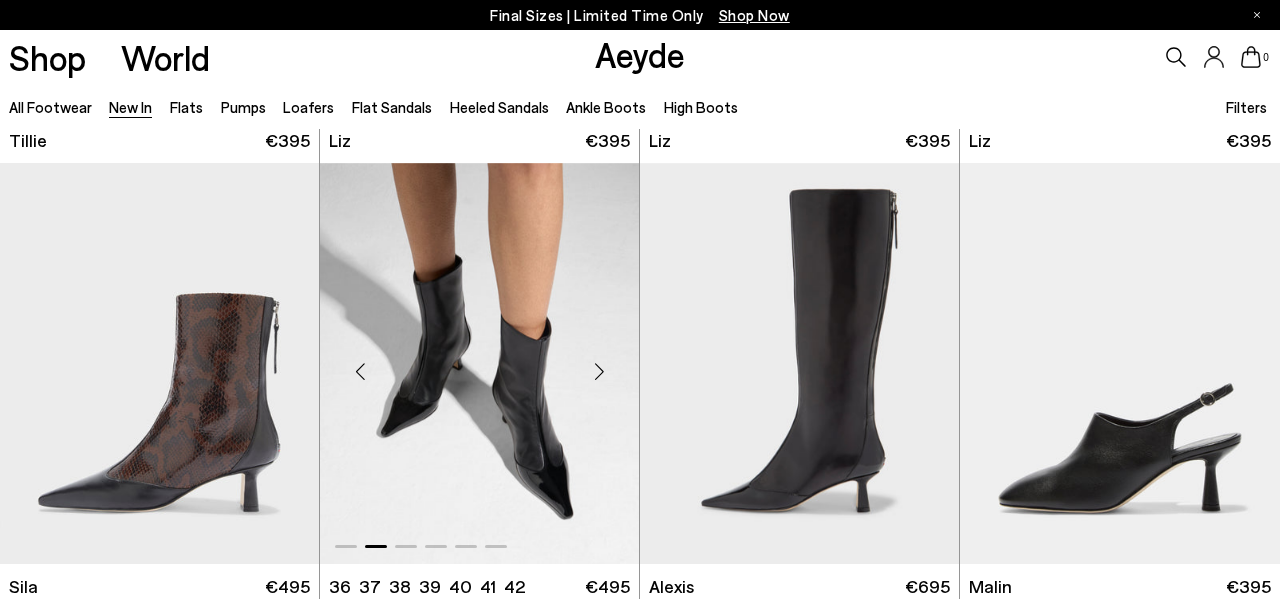 click at bounding box center (599, 371) 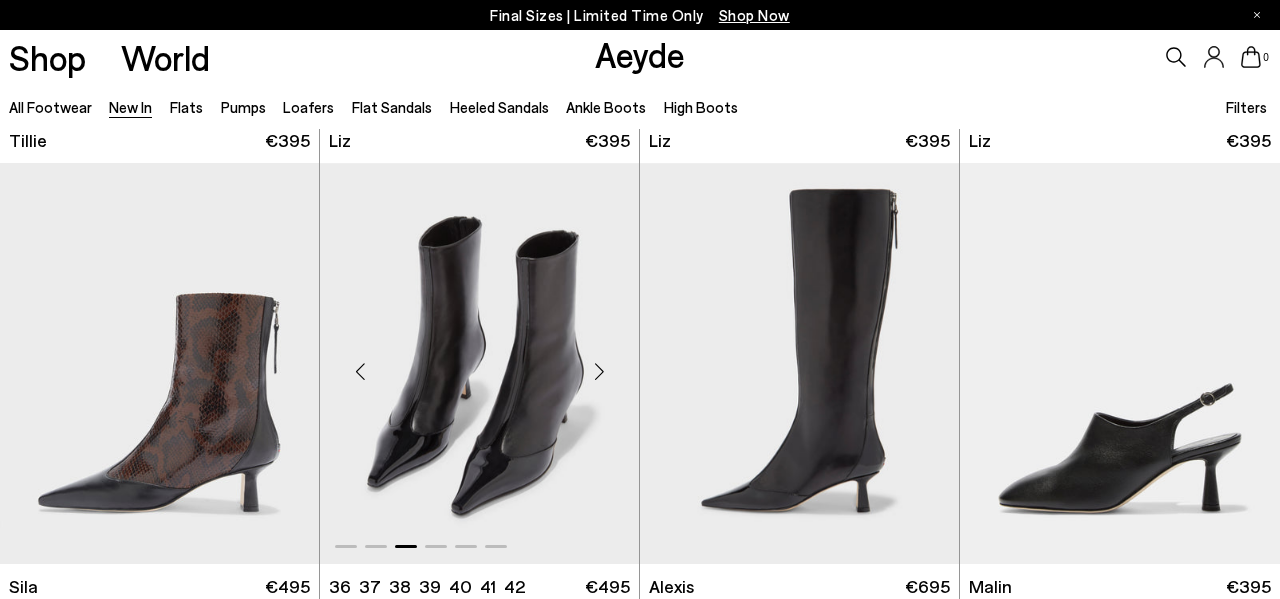 click at bounding box center (599, 371) 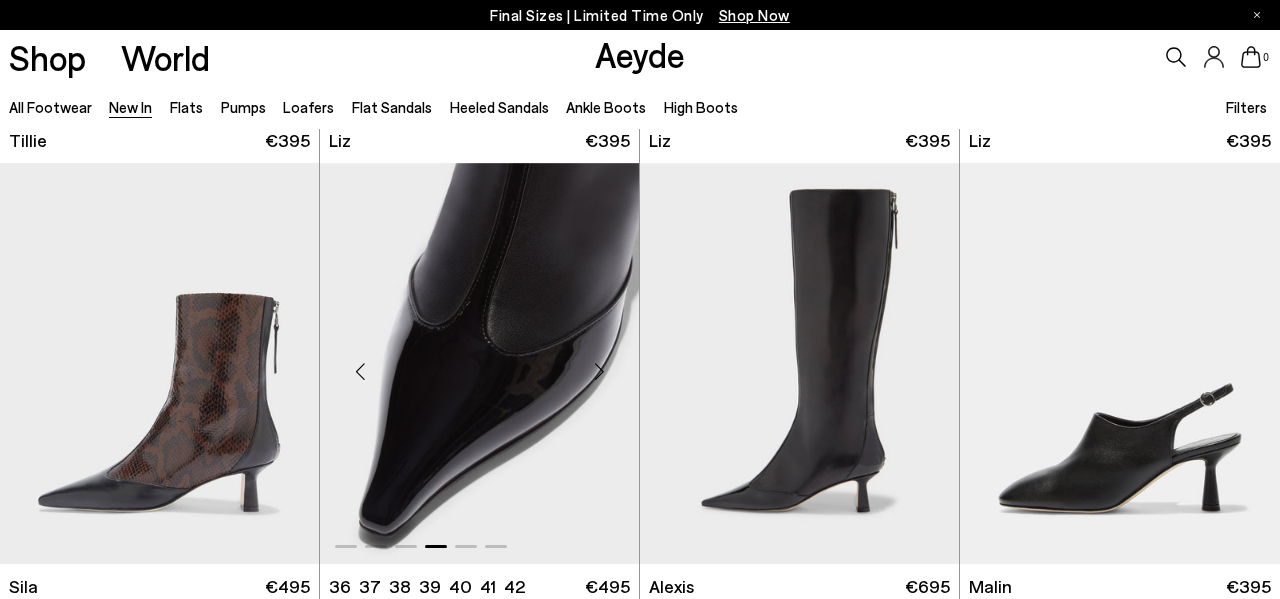 click at bounding box center [599, 371] 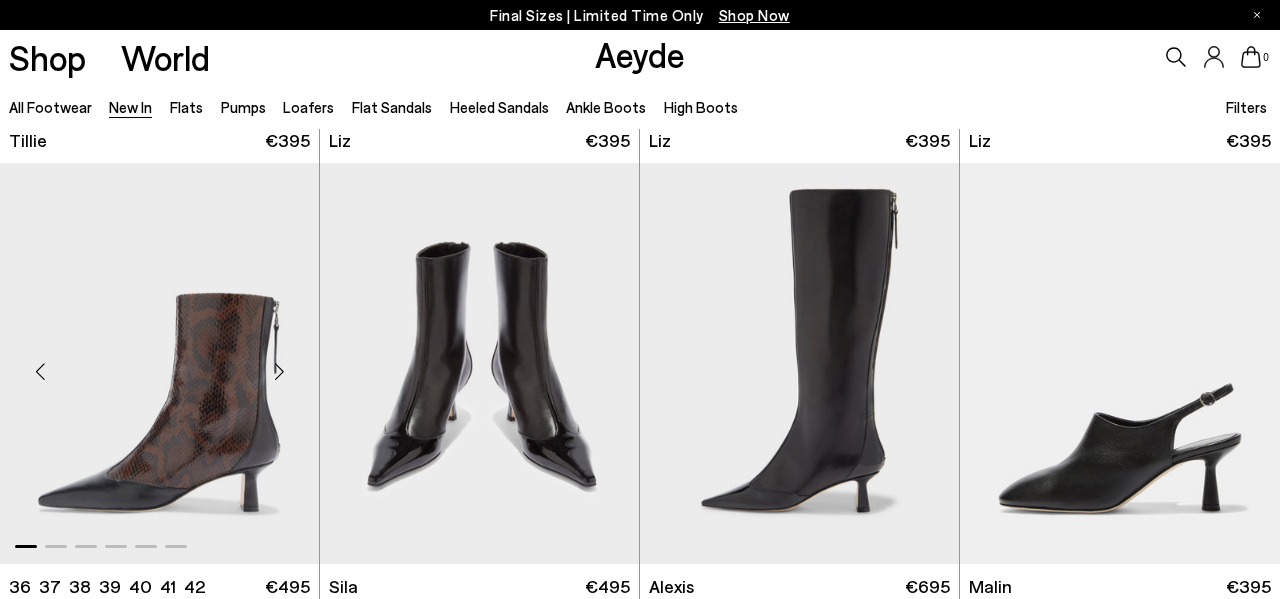 click at bounding box center [279, 371] 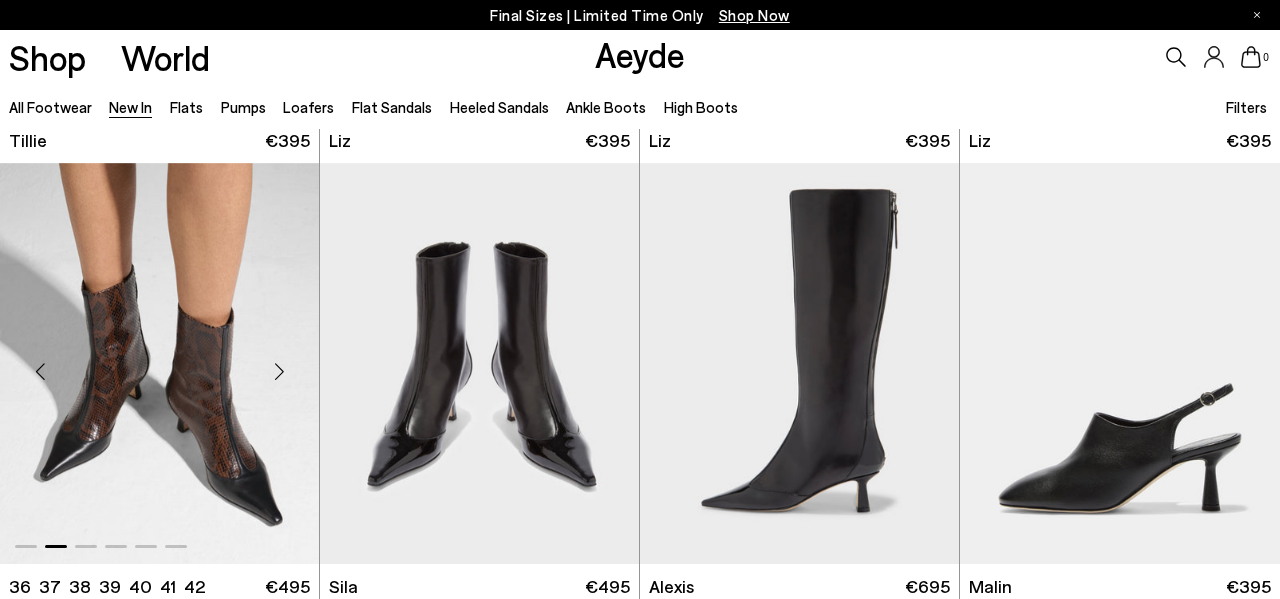 click at bounding box center (279, 371) 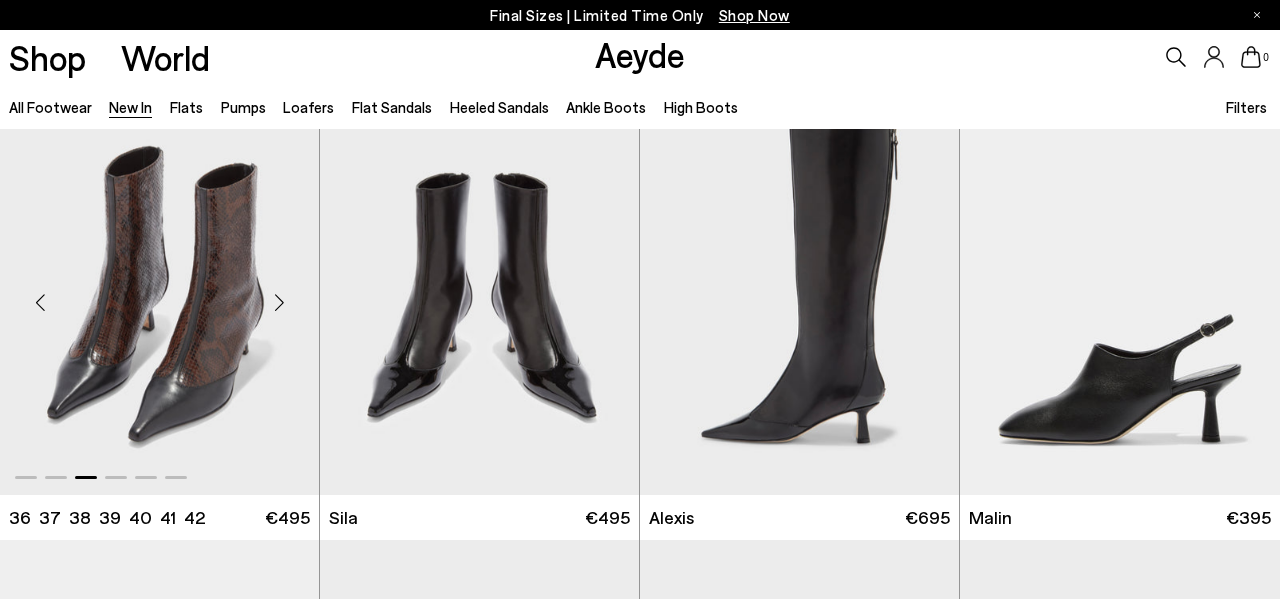 scroll, scrollTop: 2664, scrollLeft: 0, axis: vertical 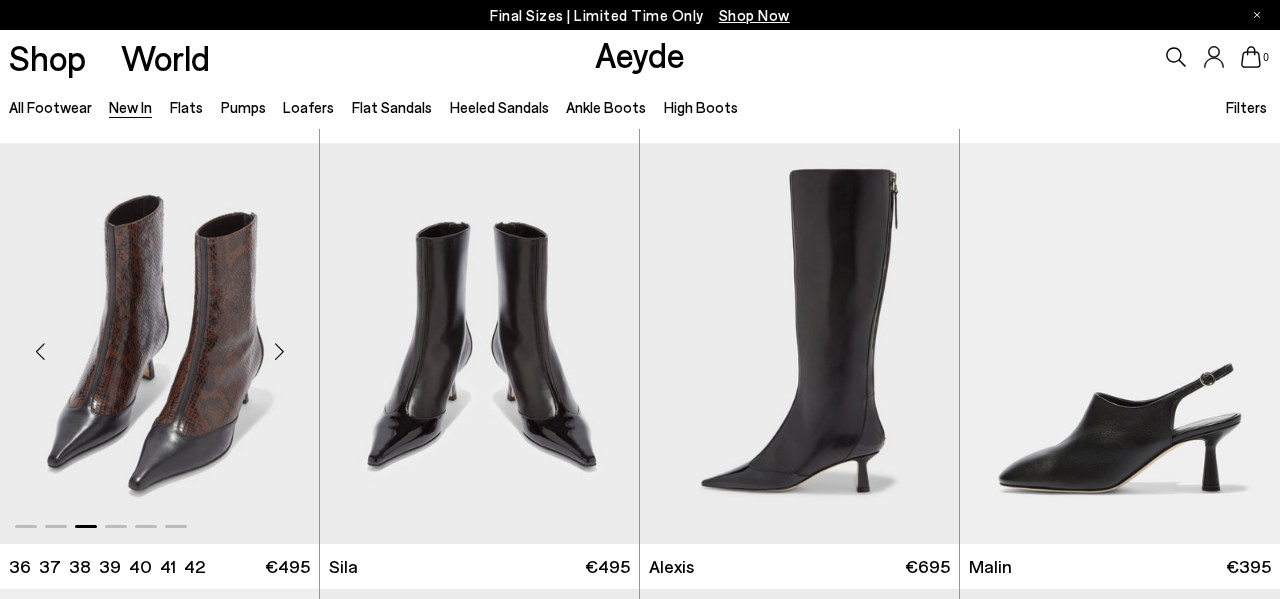 click at bounding box center (279, 351) 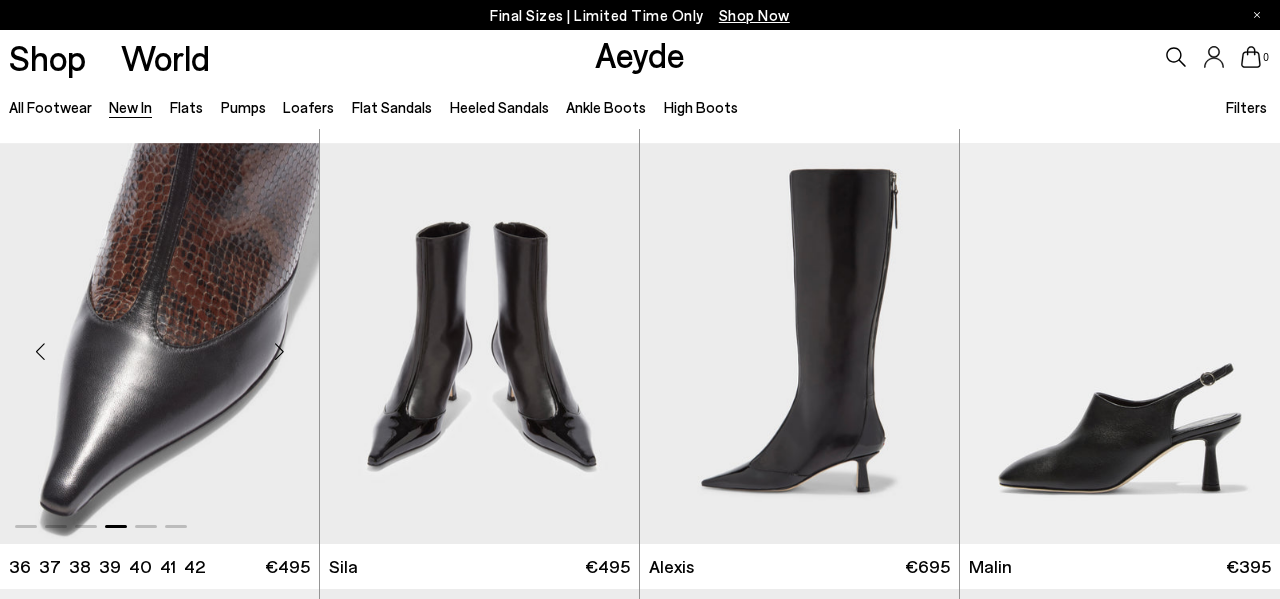 click at bounding box center [279, 351] 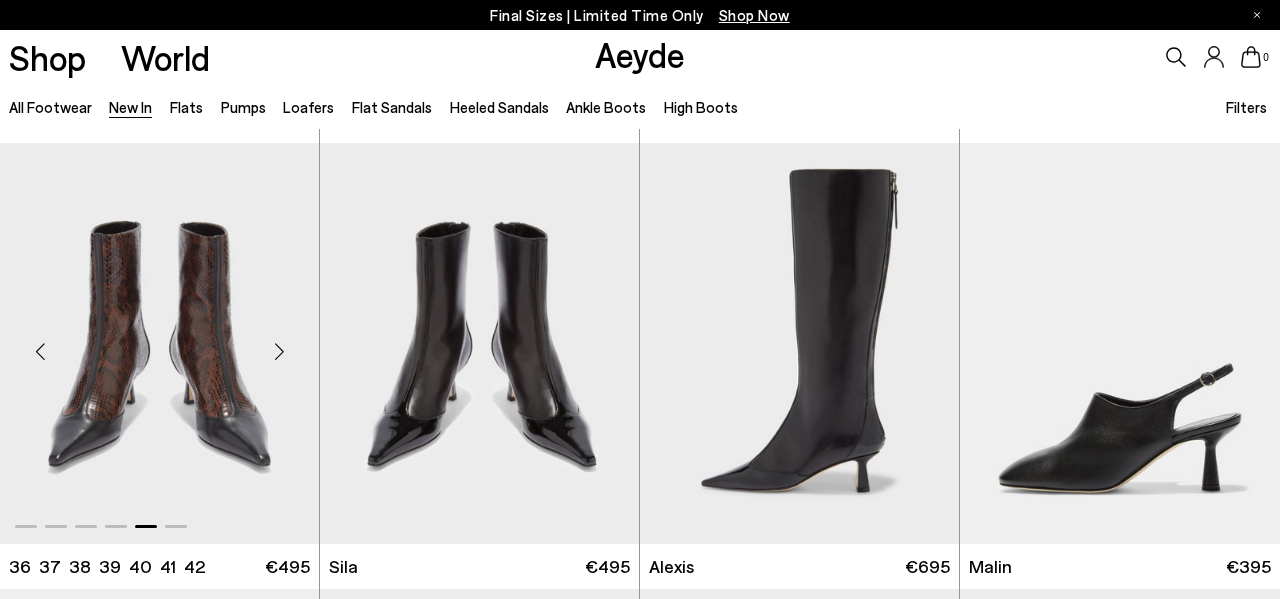 click at bounding box center (279, 351) 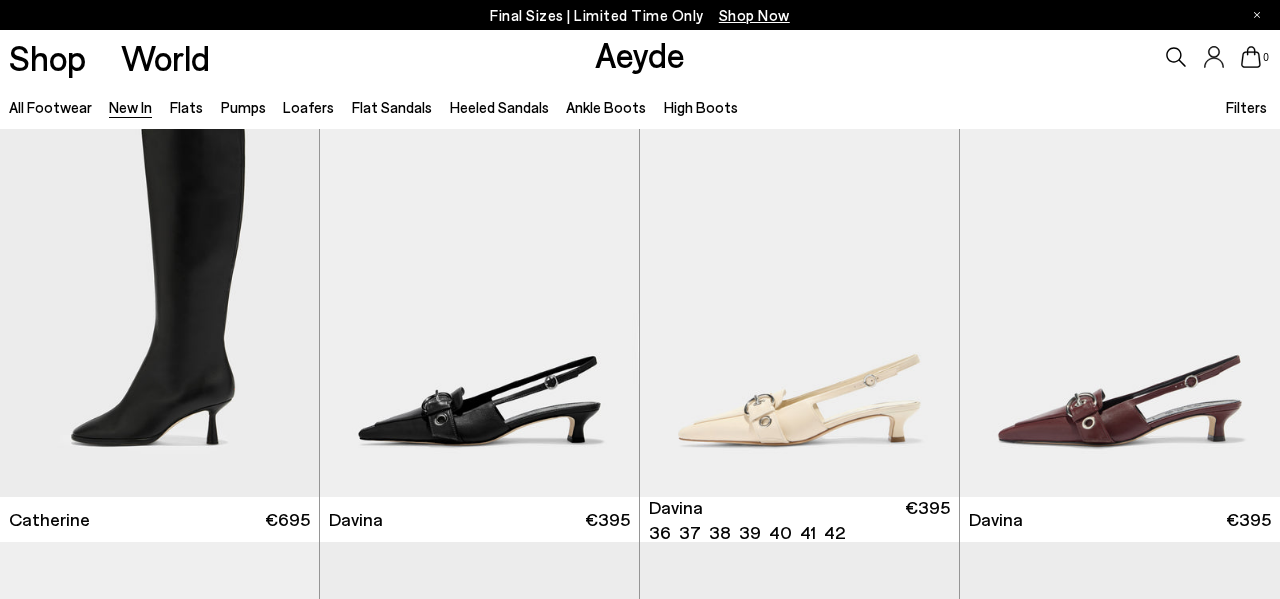 scroll, scrollTop: 3604, scrollLeft: 0, axis: vertical 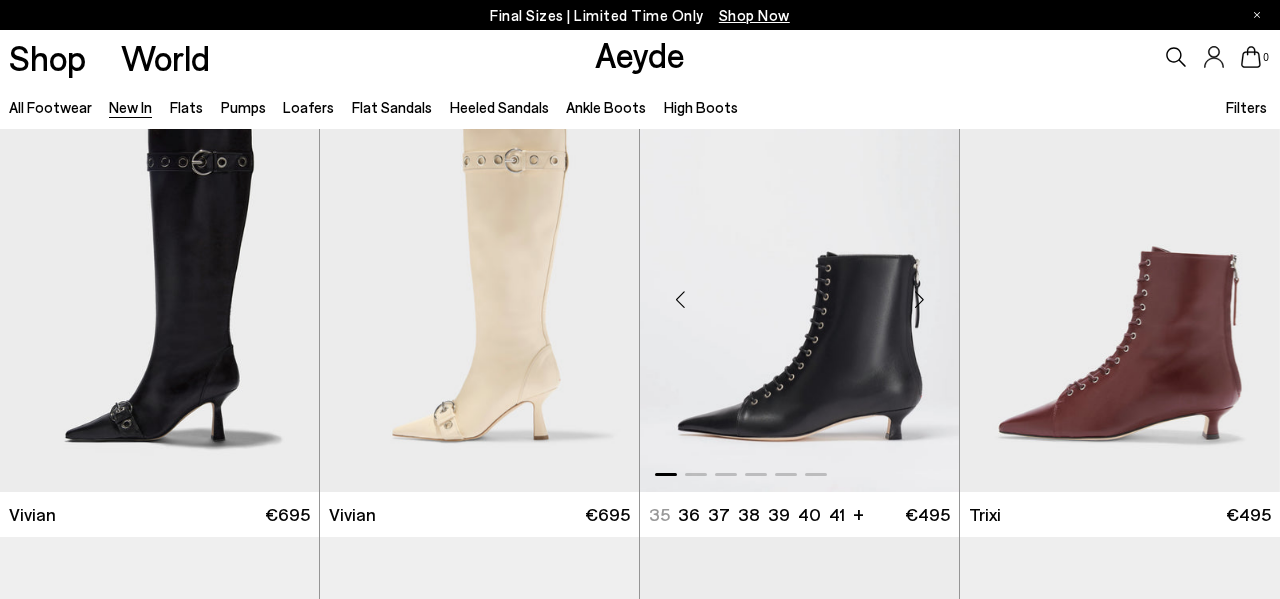 click at bounding box center [919, 299] 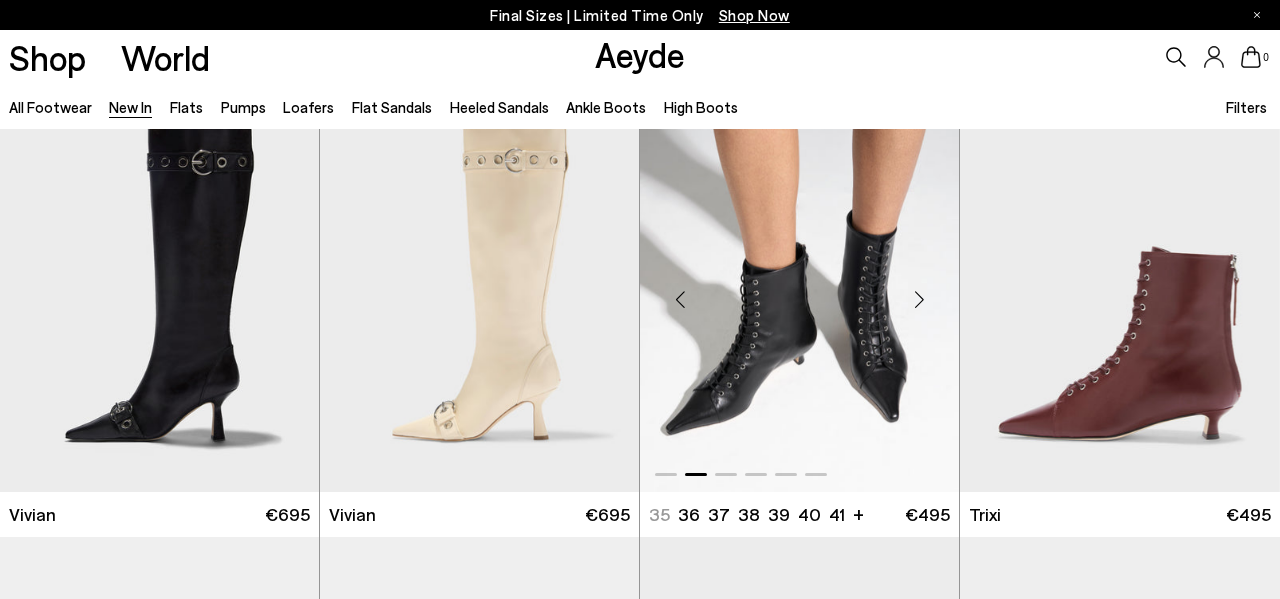 click at bounding box center [919, 299] 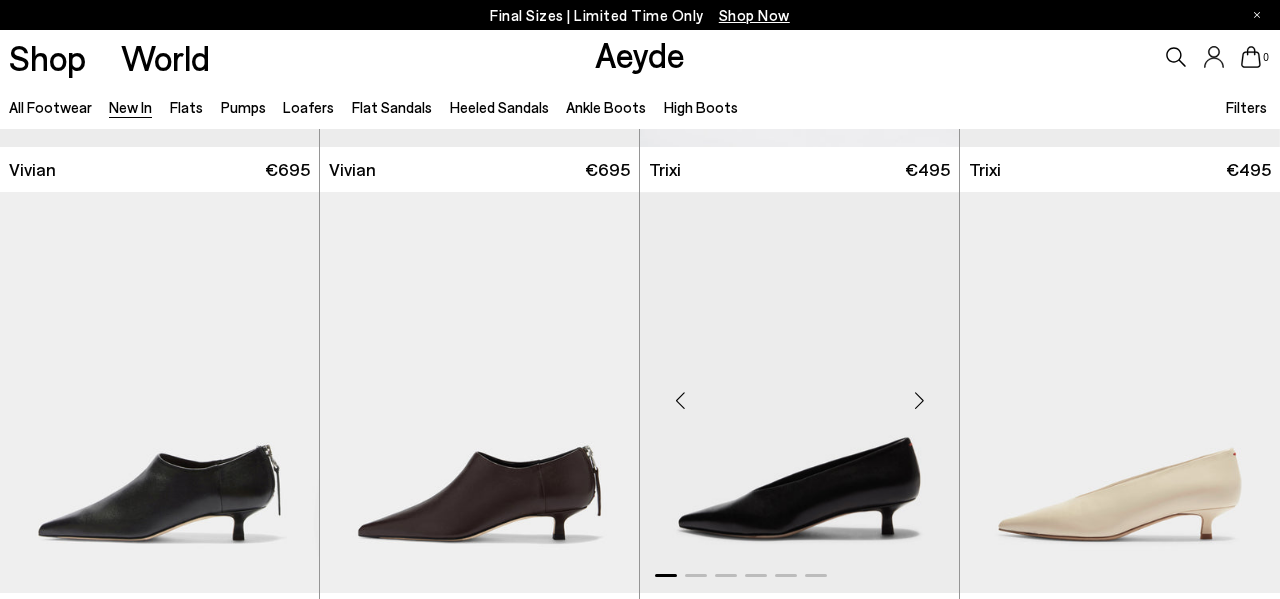 scroll, scrollTop: 4879, scrollLeft: 0, axis: vertical 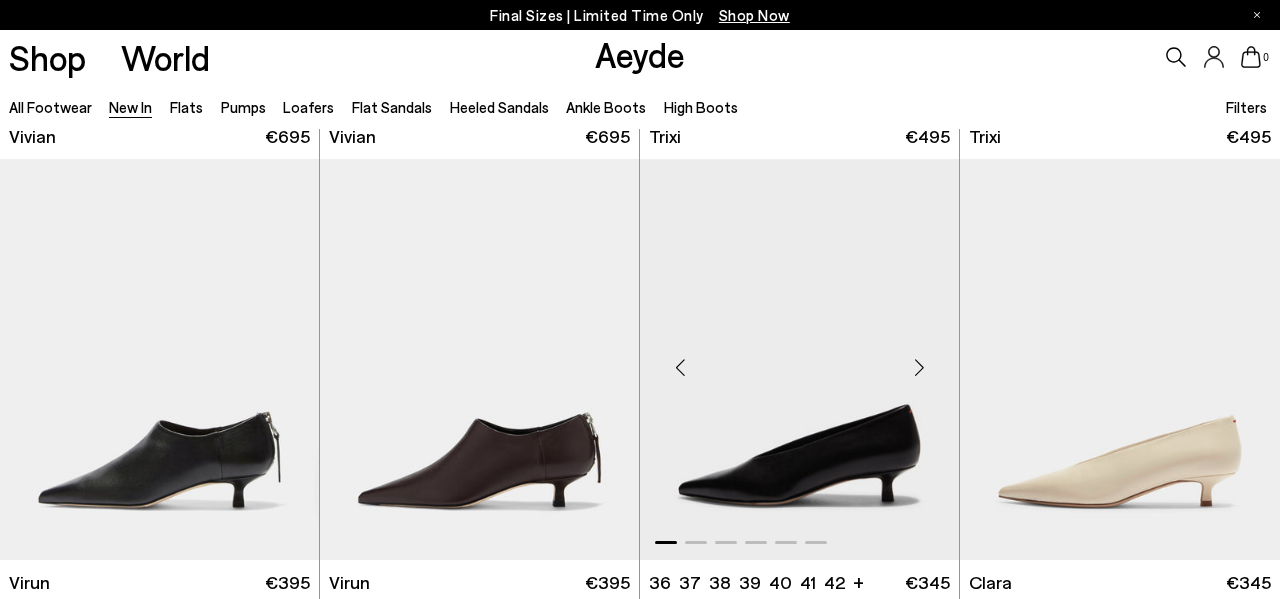 click at bounding box center [919, 367] 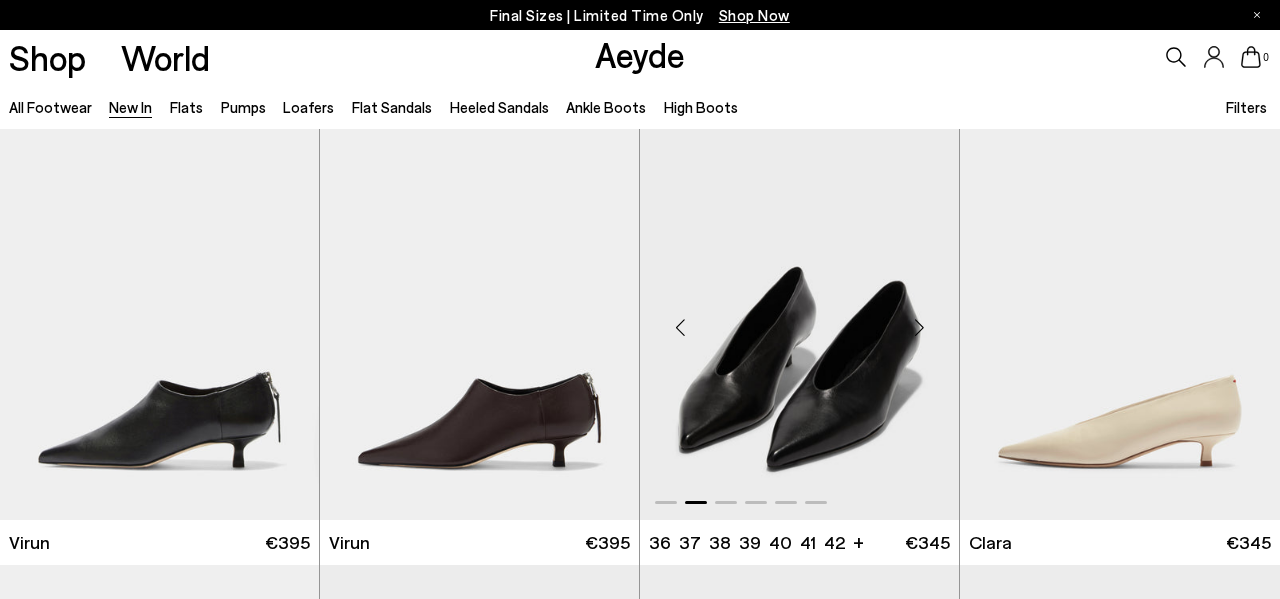 scroll, scrollTop: 4931, scrollLeft: 0, axis: vertical 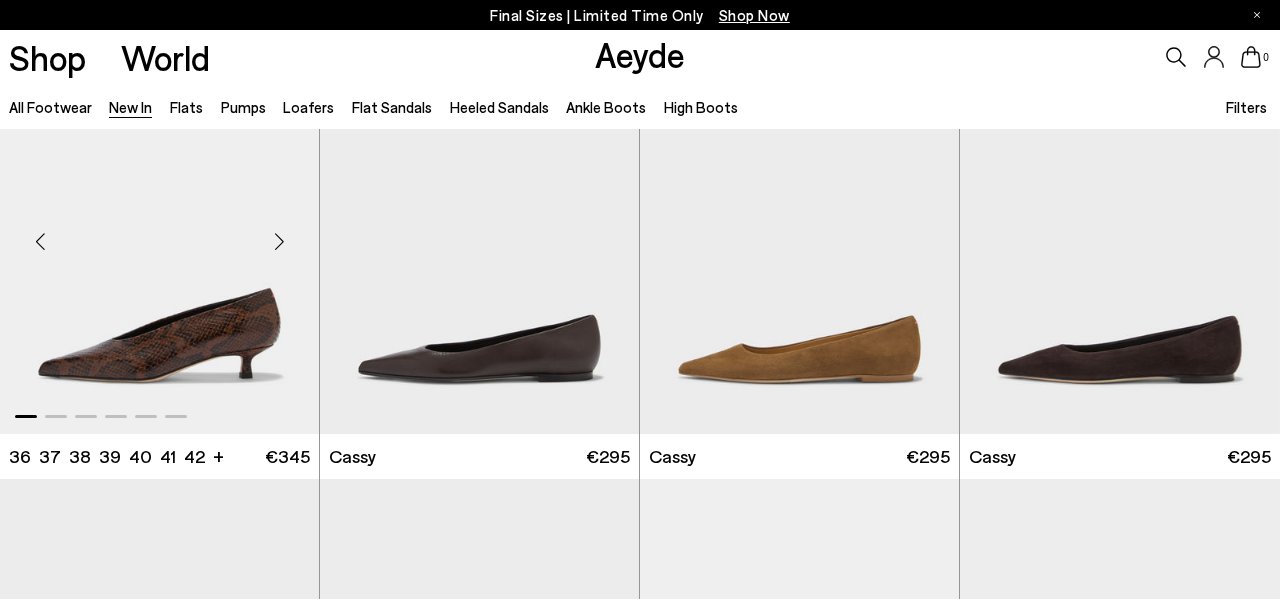click at bounding box center (279, 242) 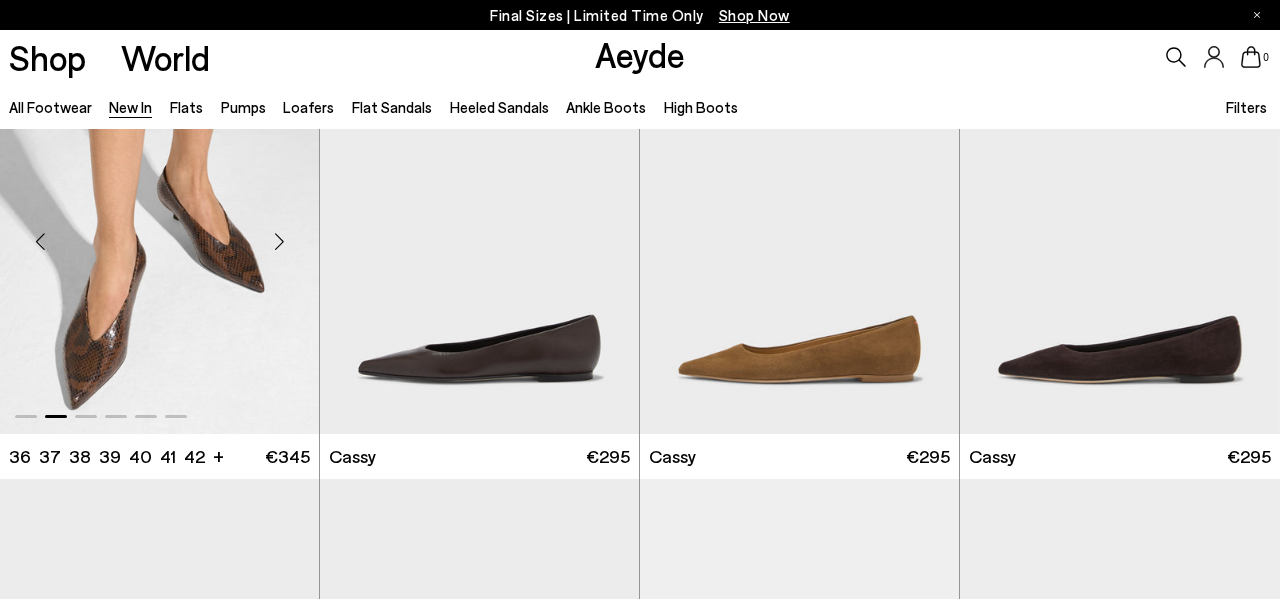 click at bounding box center (279, 242) 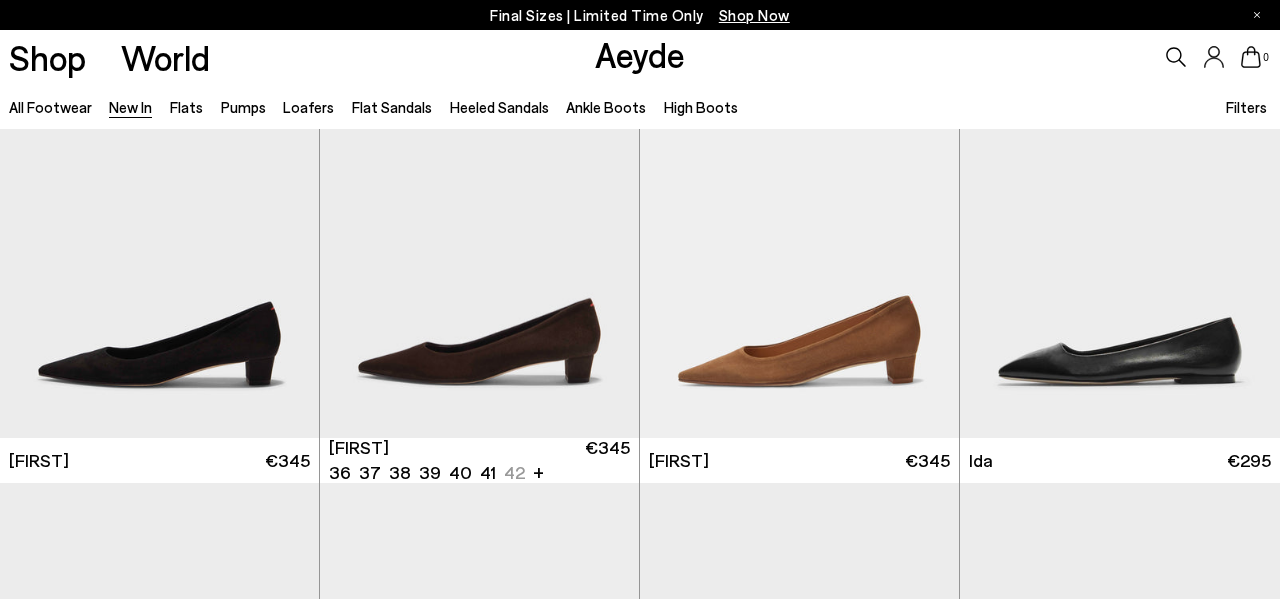 scroll, scrollTop: 5906, scrollLeft: 0, axis: vertical 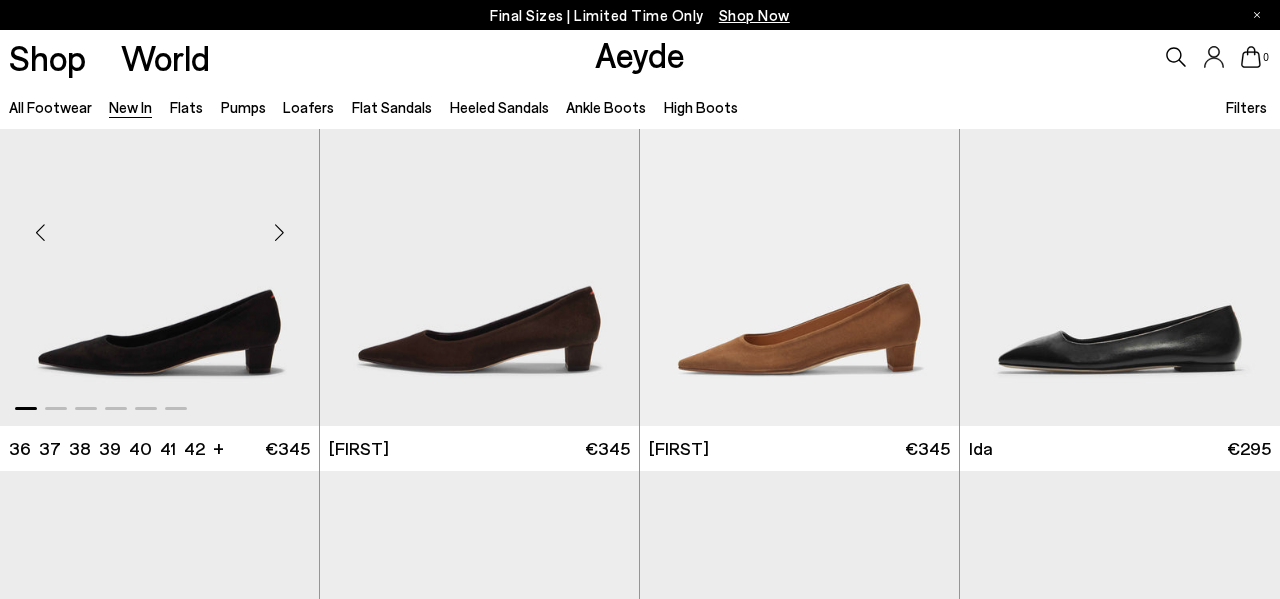 click at bounding box center (279, 233) 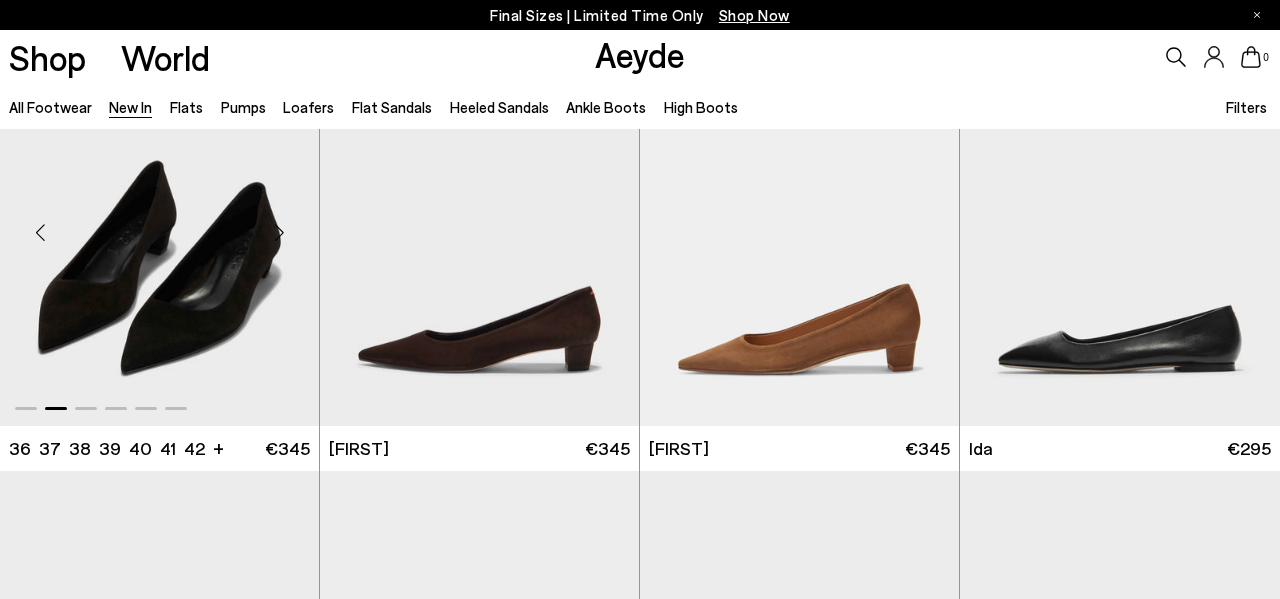 click at bounding box center (279, 233) 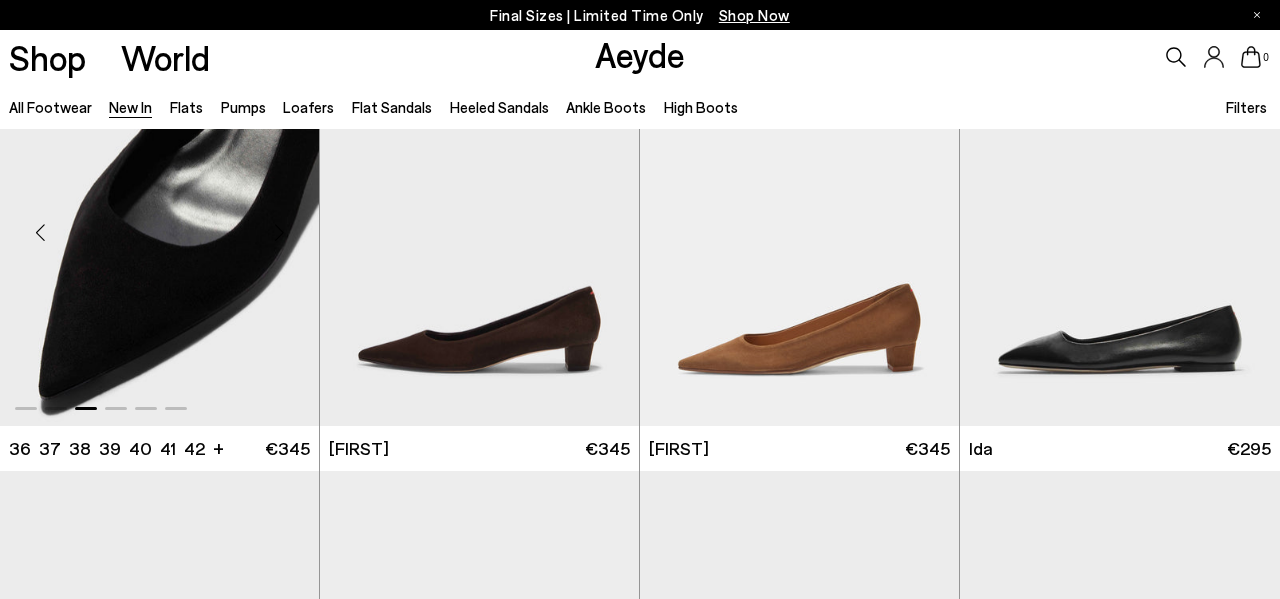 click at bounding box center (279, 233) 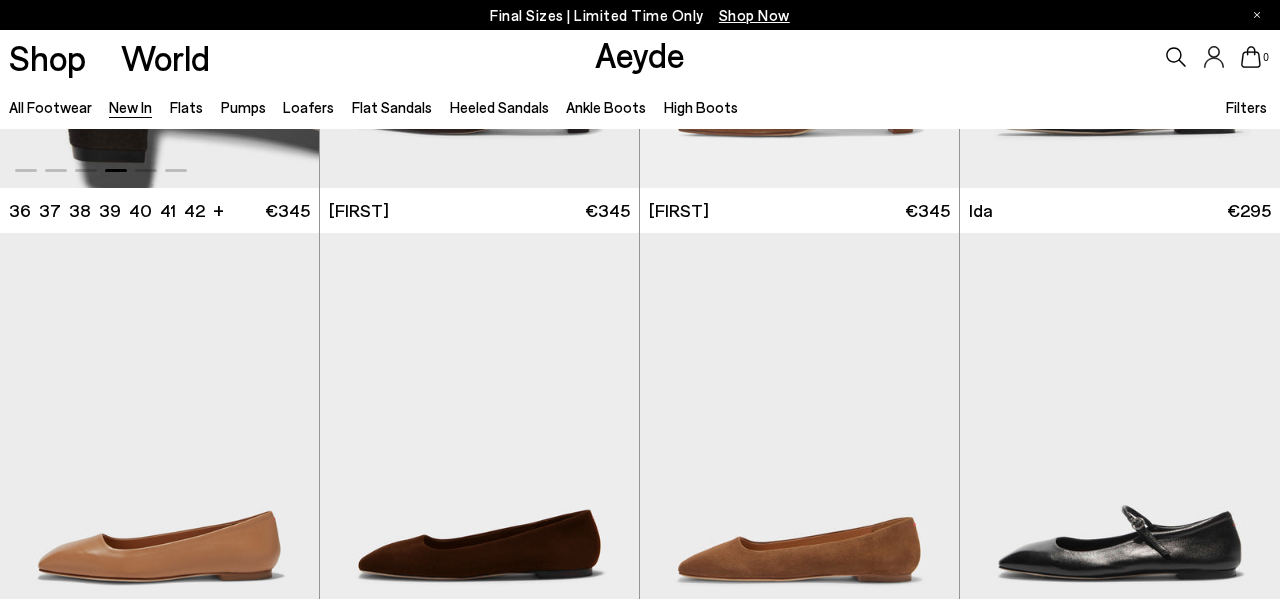 scroll, scrollTop: 6276, scrollLeft: 0, axis: vertical 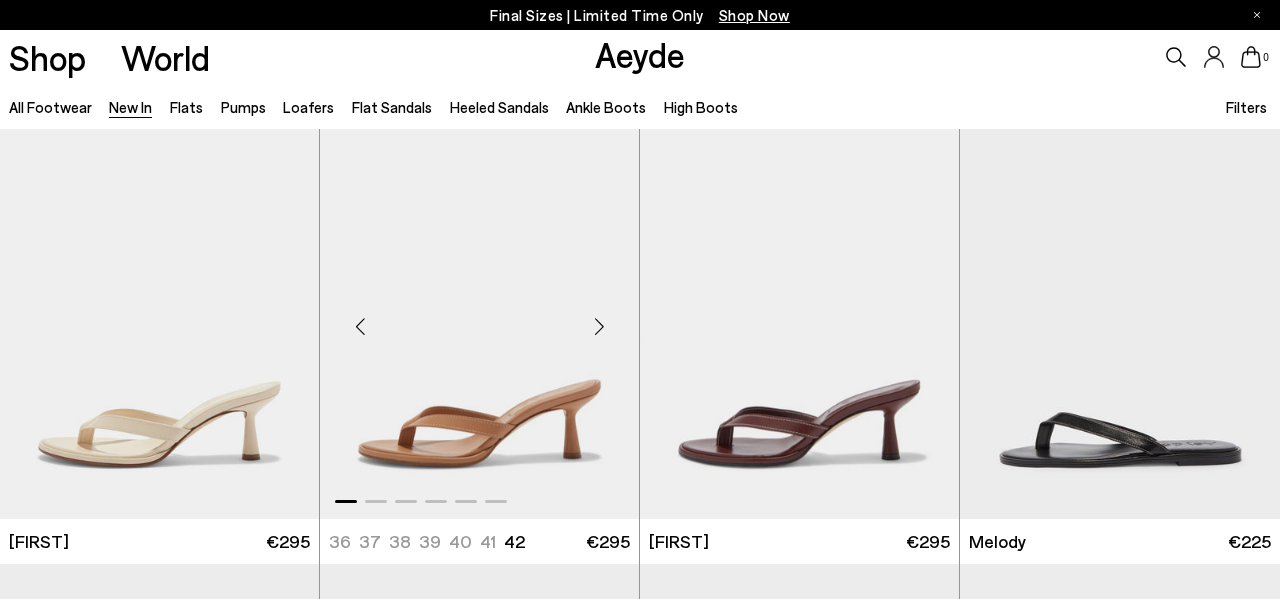 click at bounding box center [599, 326] 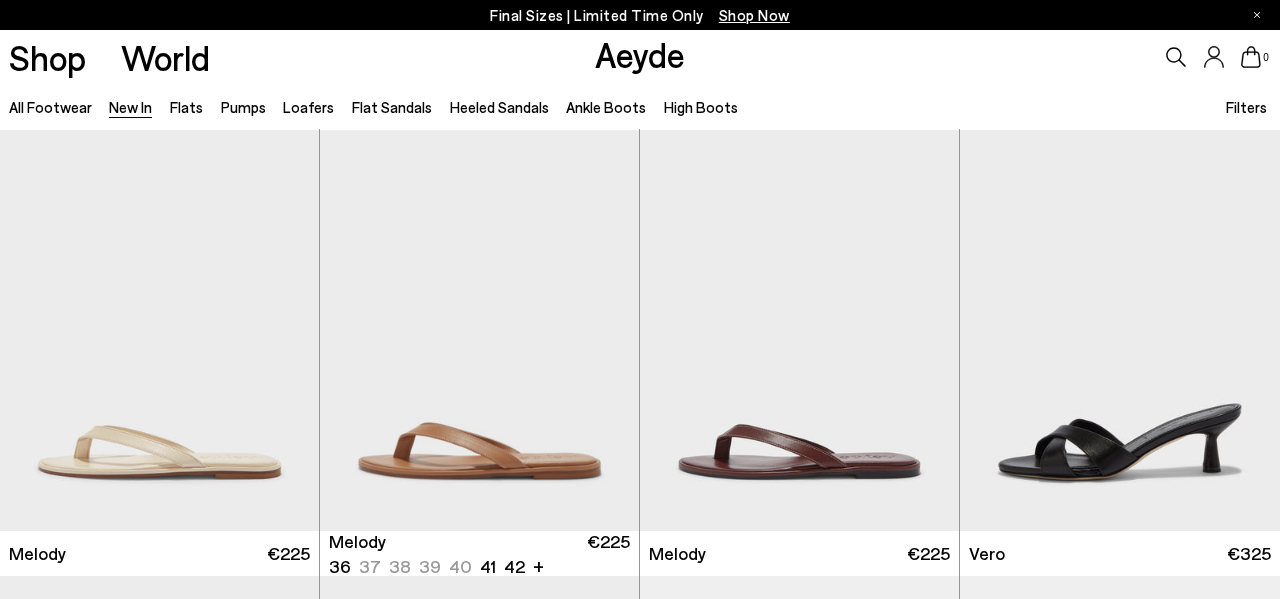 scroll, scrollTop: 10759, scrollLeft: 0, axis: vertical 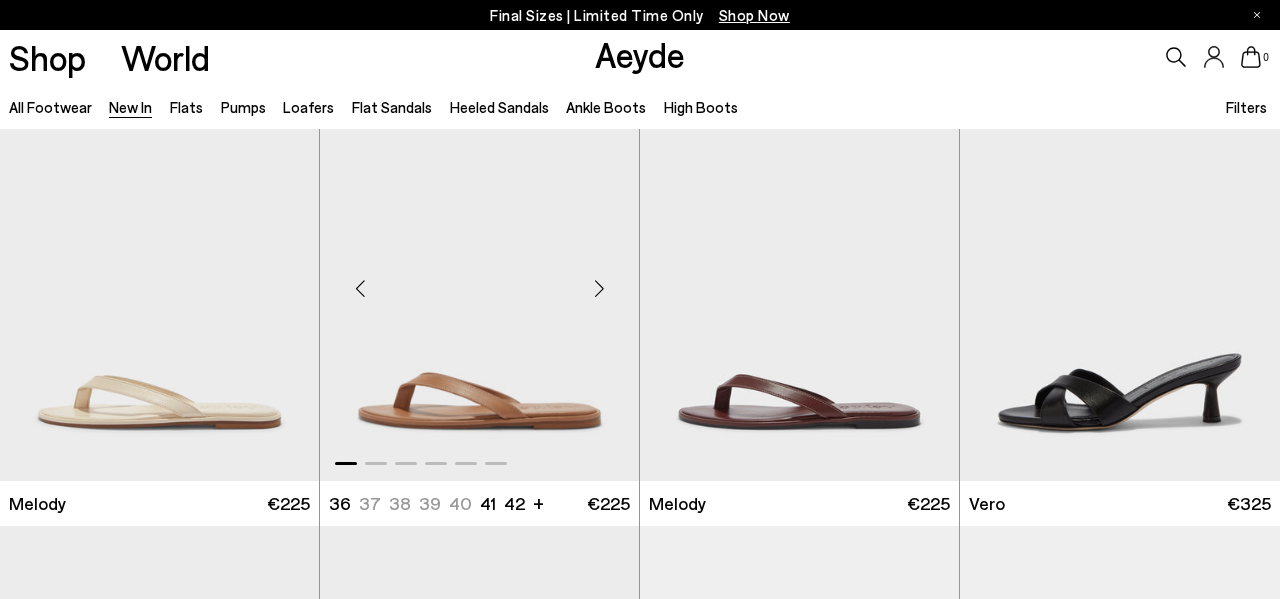 click at bounding box center [599, 289] 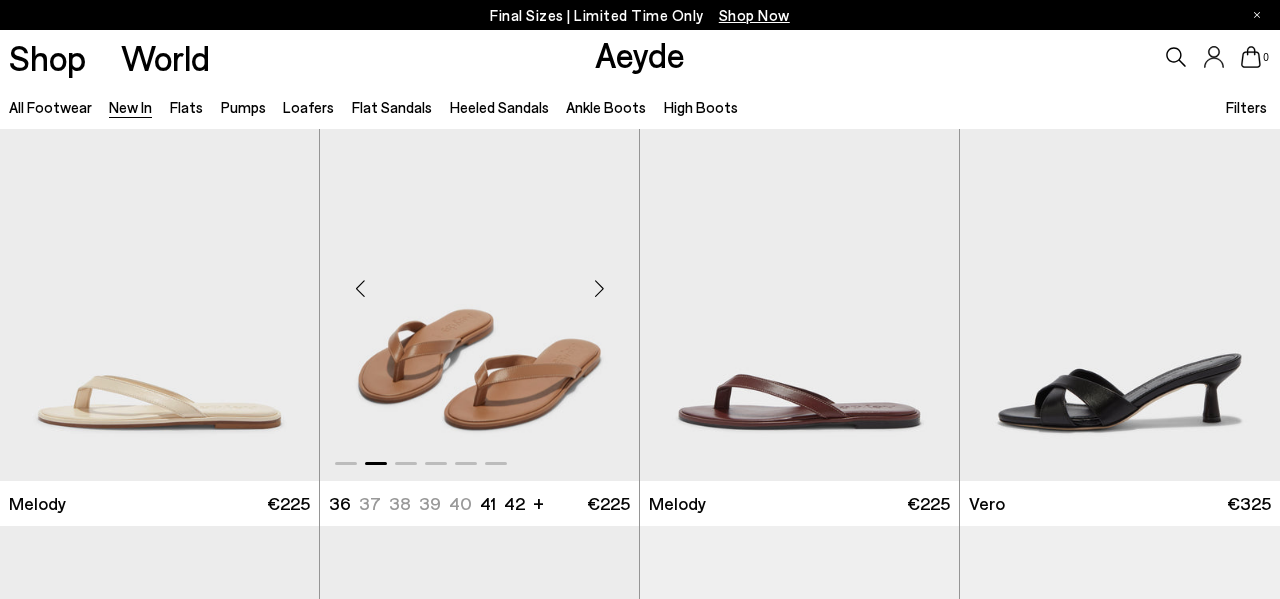 click at bounding box center [599, 289] 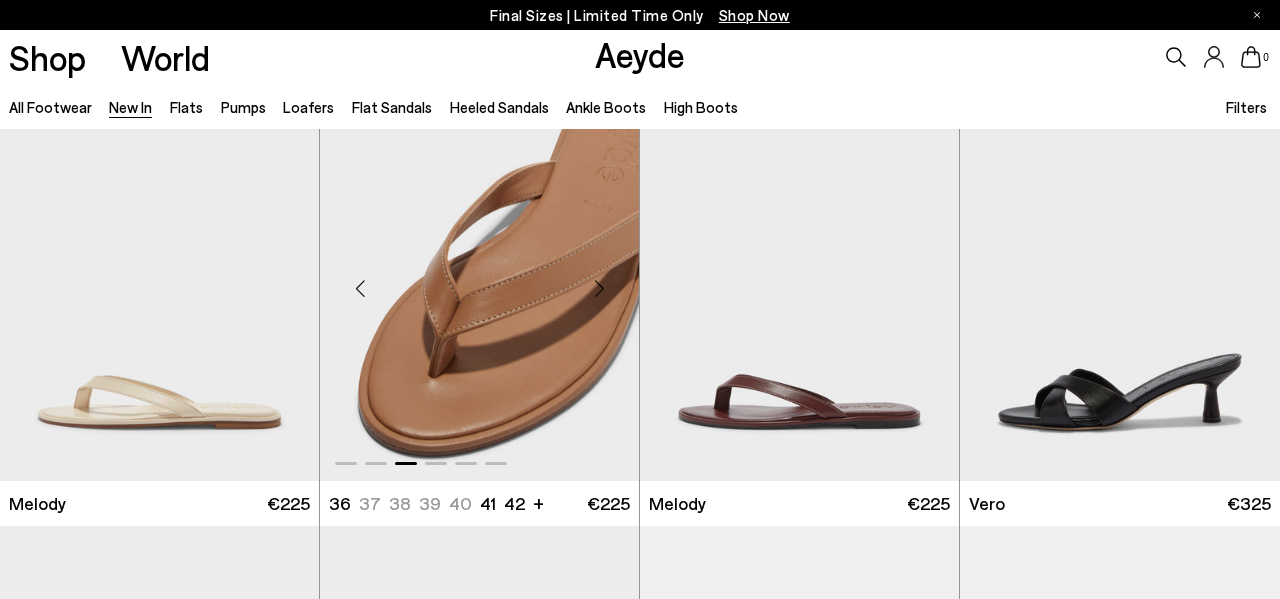 click at bounding box center (599, 289) 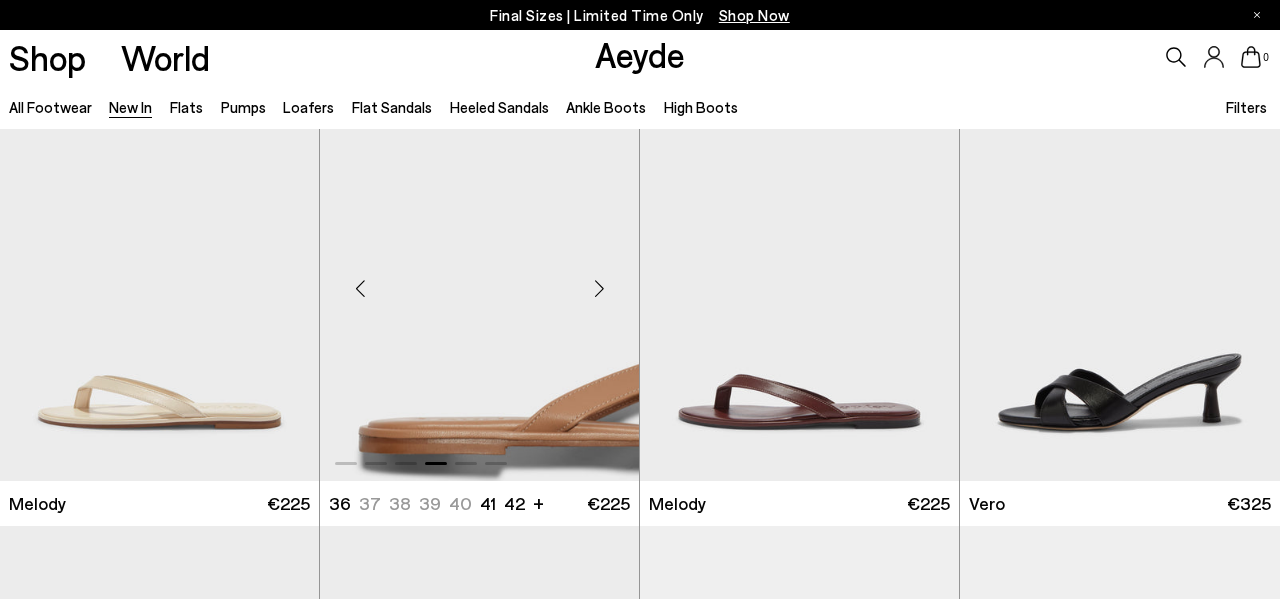 click at bounding box center (599, 289) 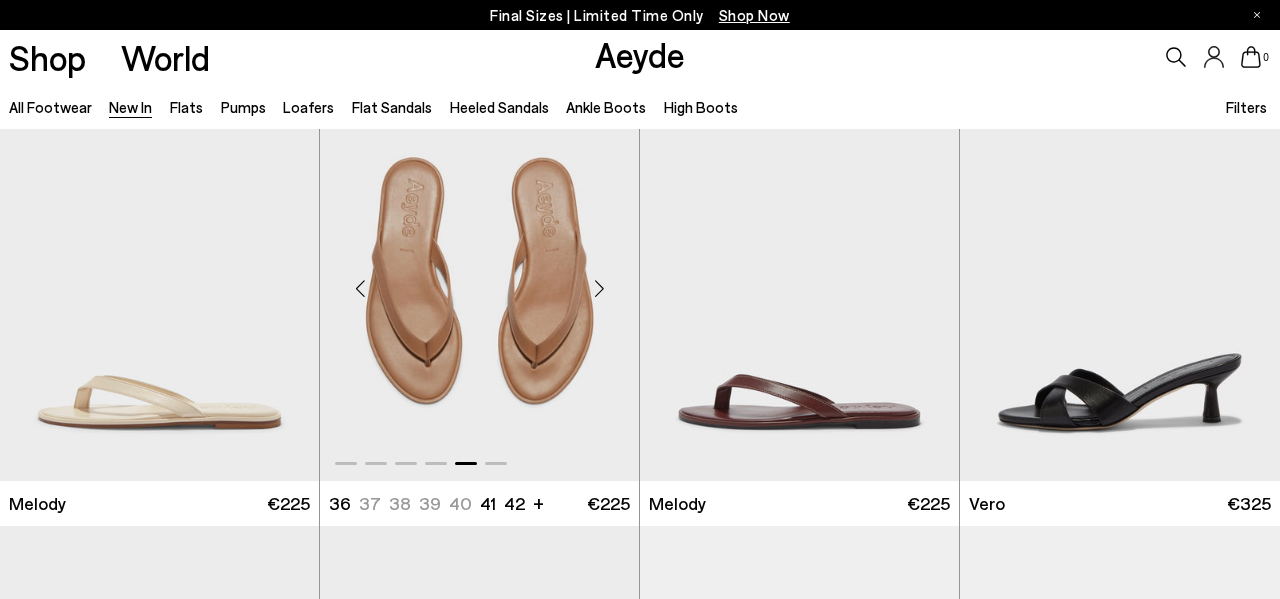 click at bounding box center (599, 289) 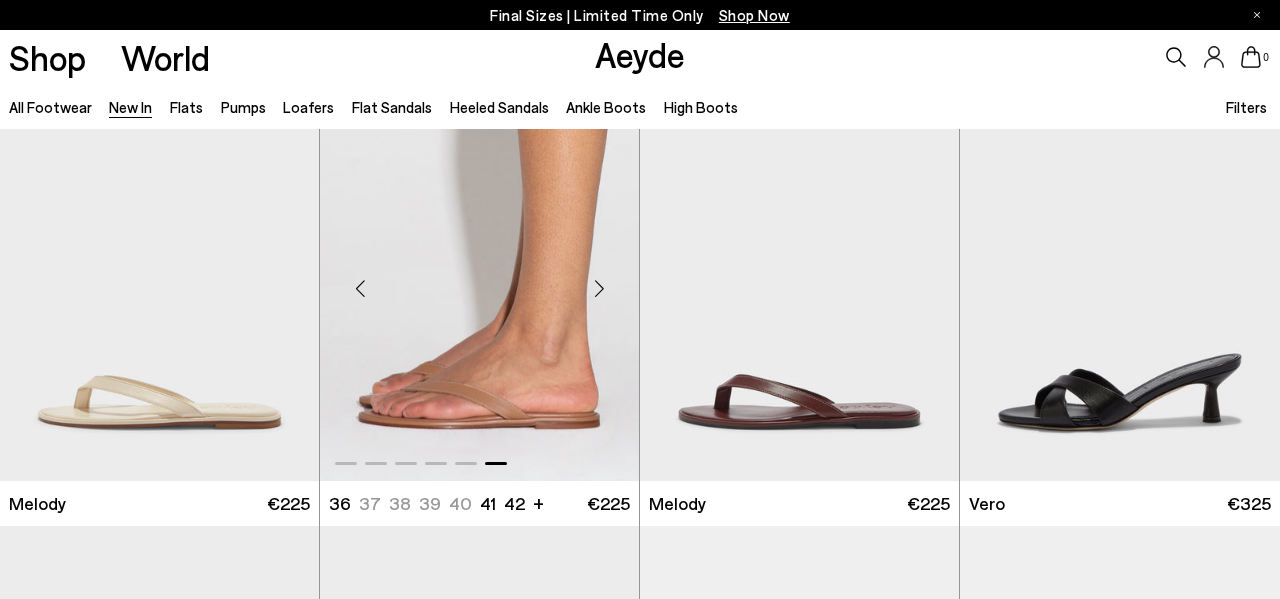 click at bounding box center [599, 289] 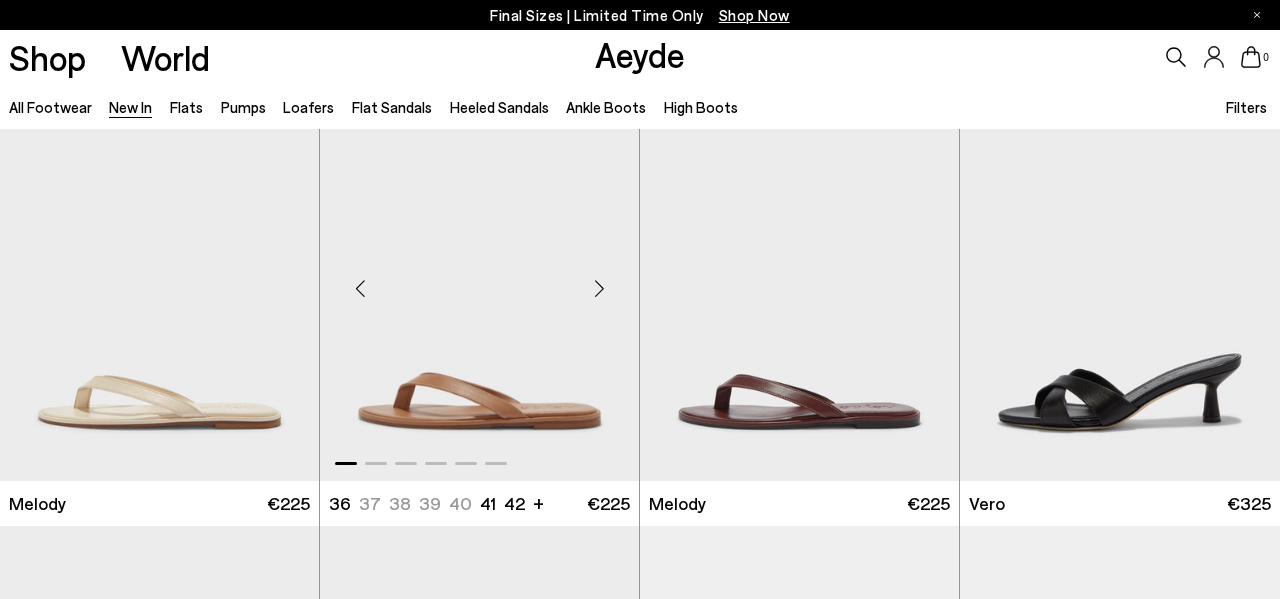 click at bounding box center (599, 289) 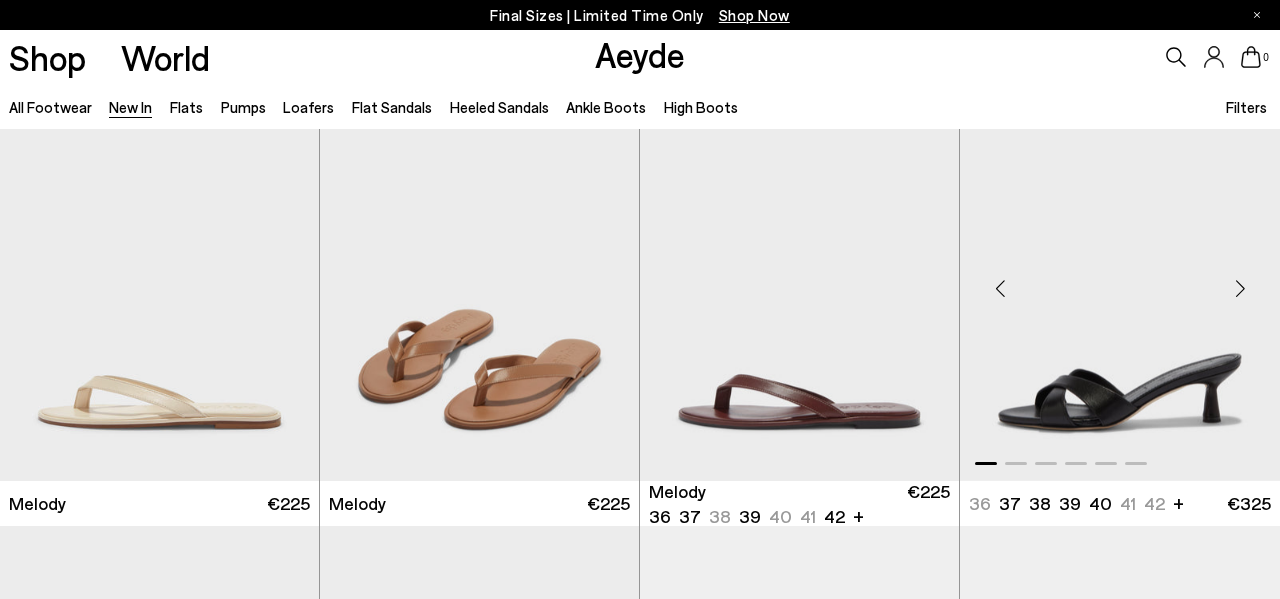 click at bounding box center [1240, 289] 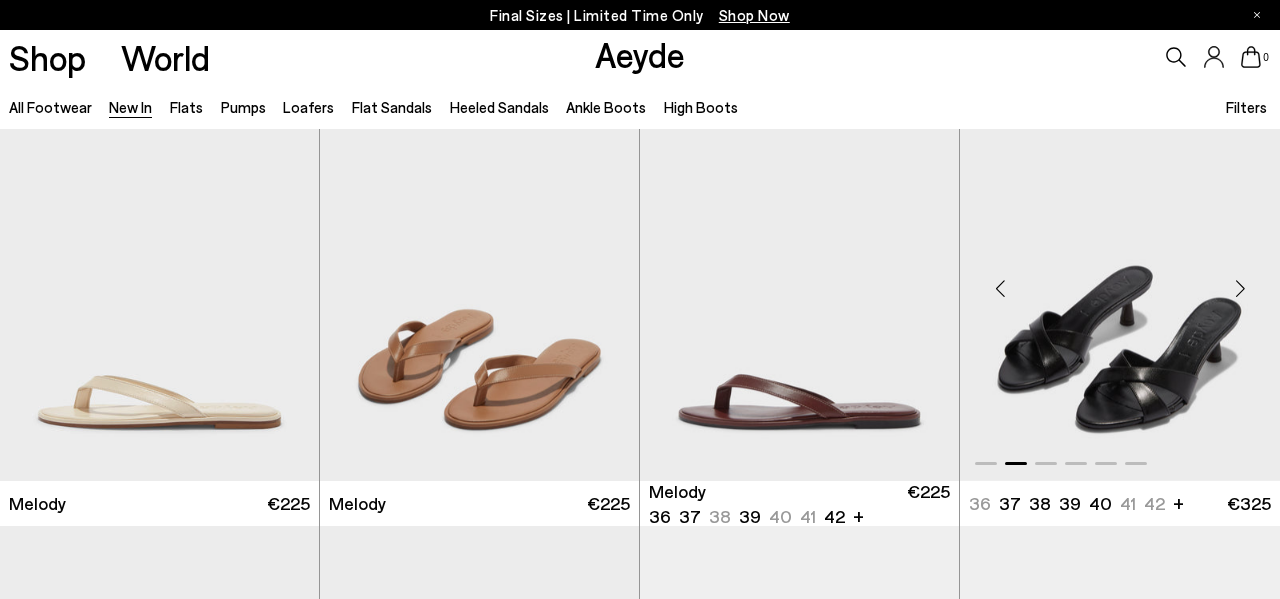click at bounding box center (1240, 289) 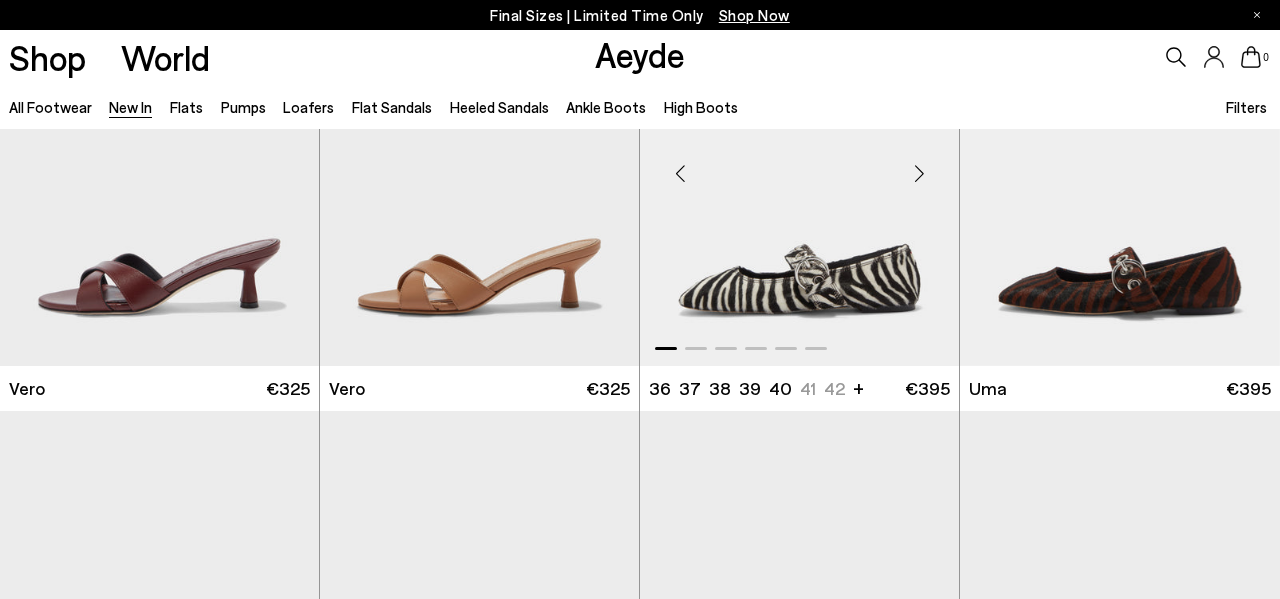 scroll, scrollTop: 11173, scrollLeft: 0, axis: vertical 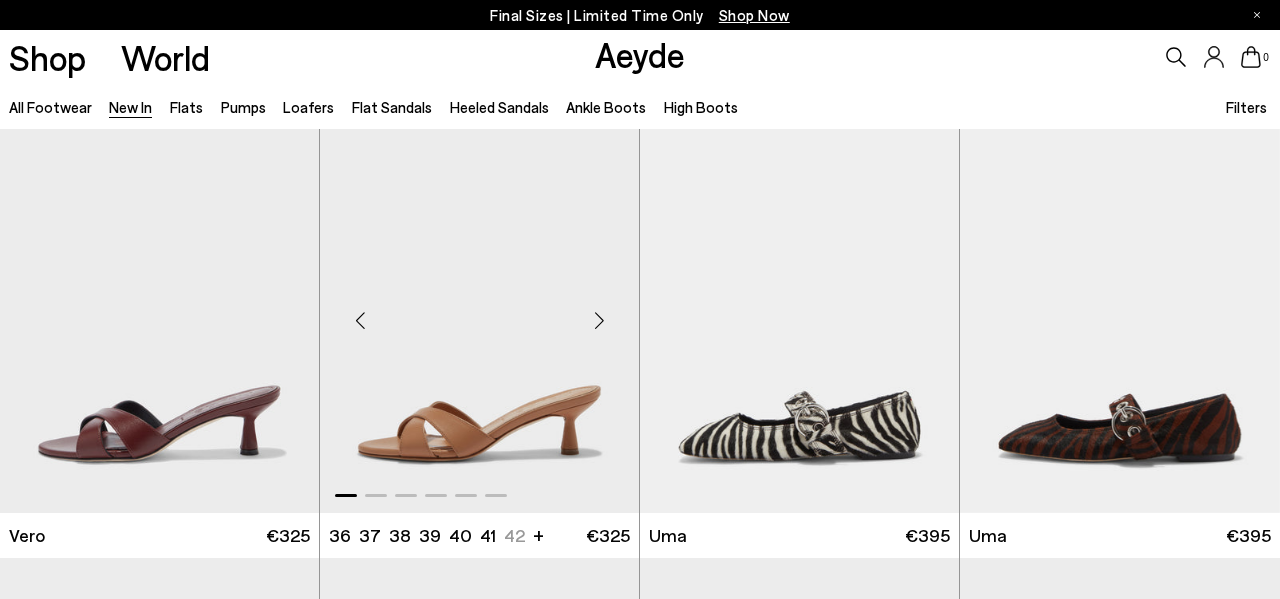 click at bounding box center [599, 321] 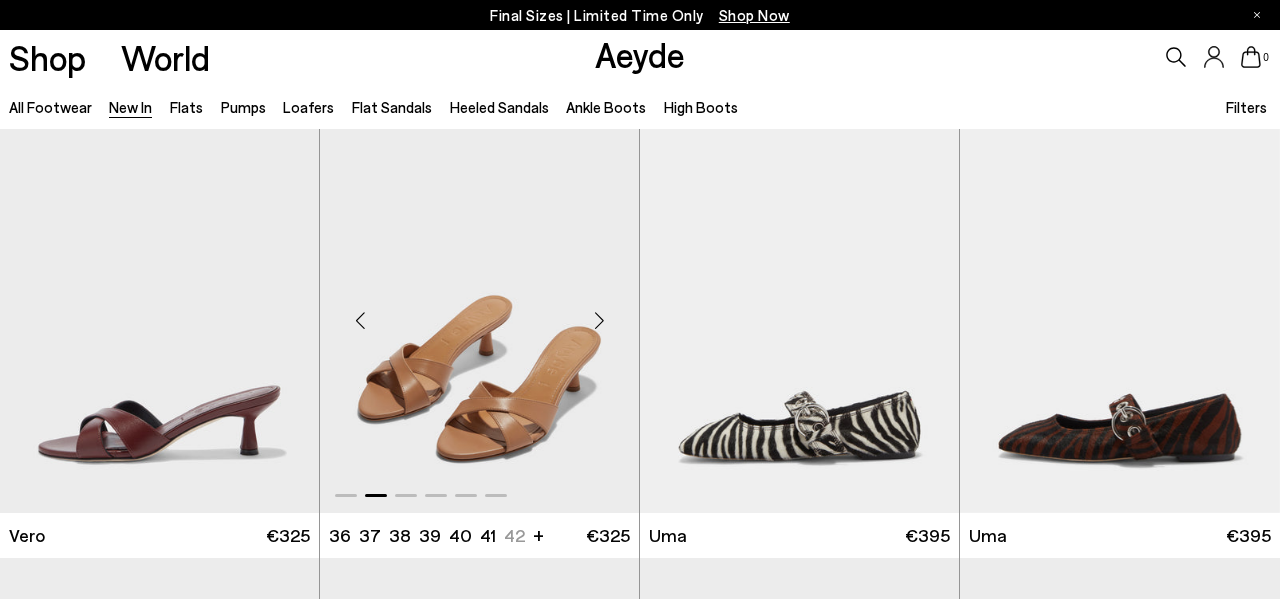 click at bounding box center (599, 321) 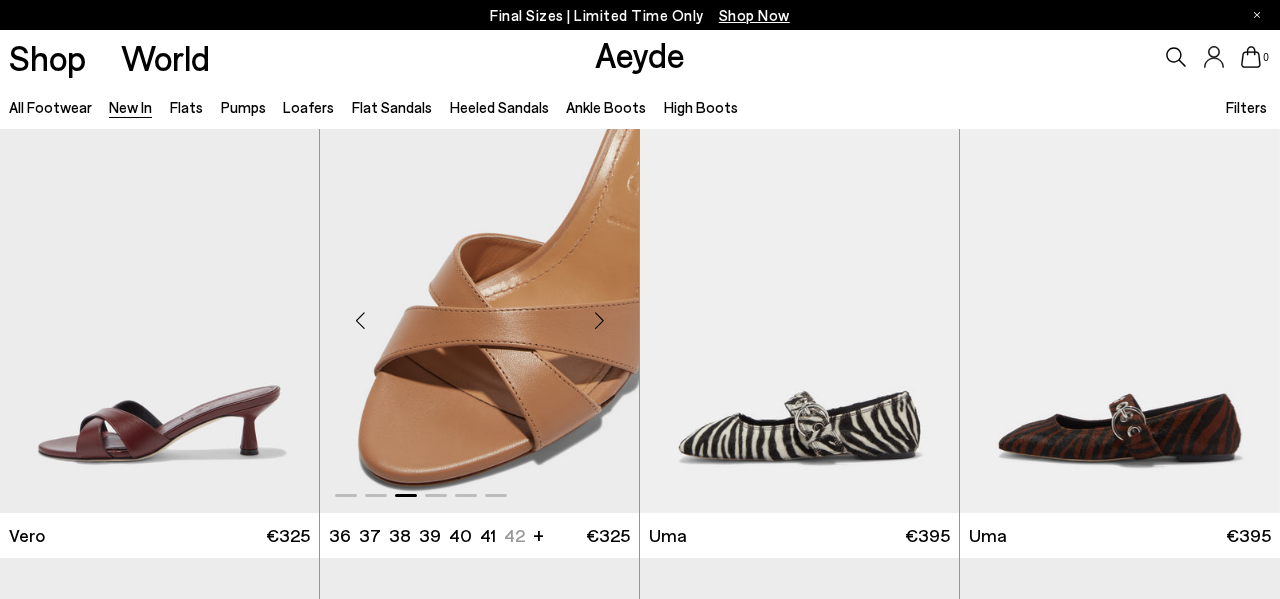 click at bounding box center [599, 321] 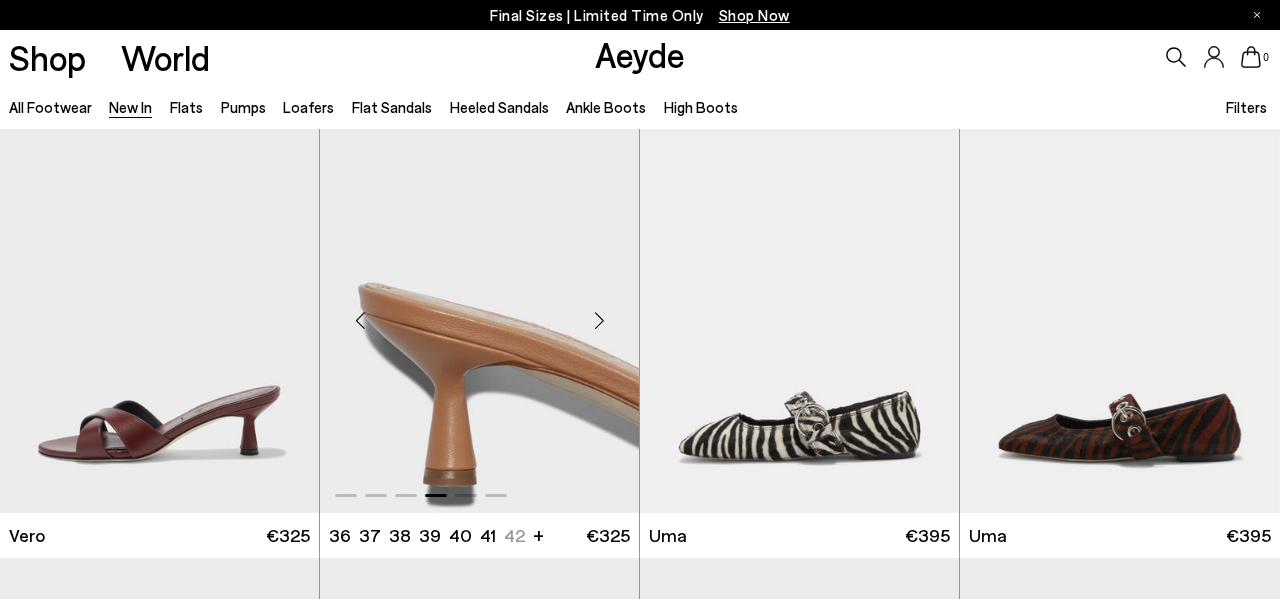 click at bounding box center (599, 321) 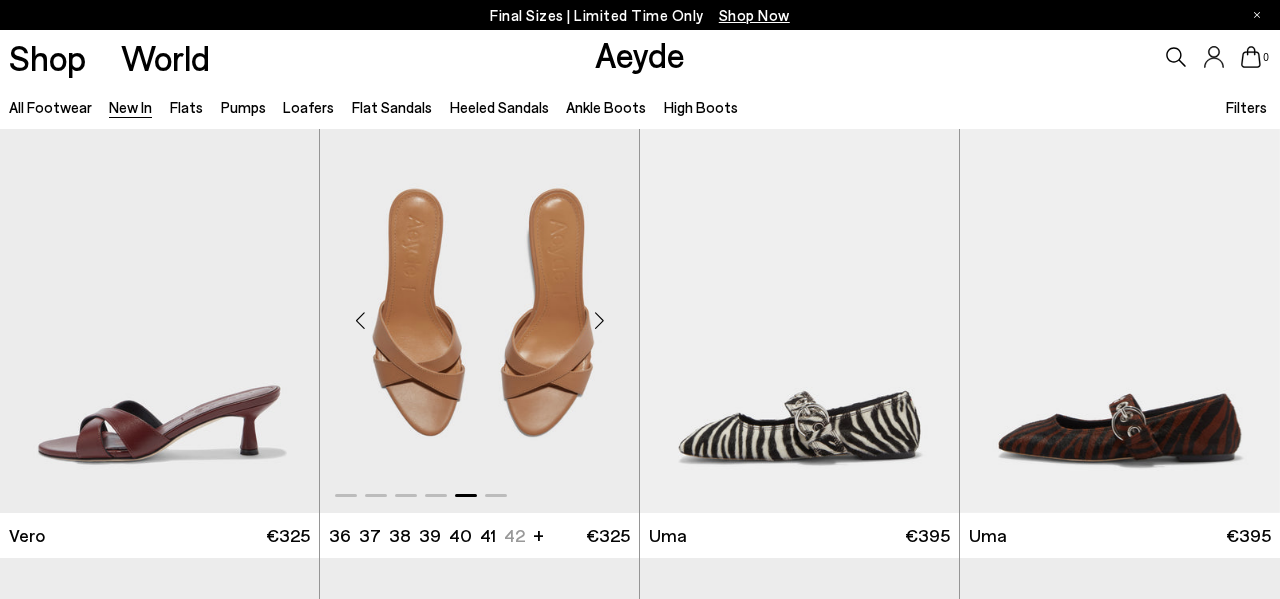 click at bounding box center (599, 321) 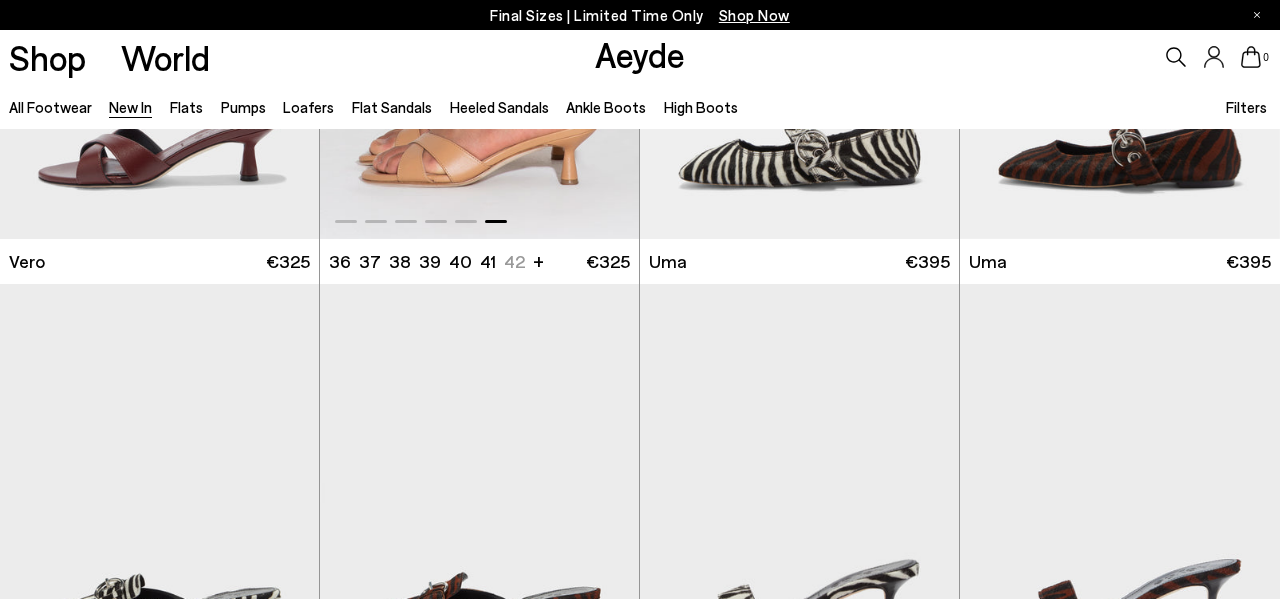 scroll, scrollTop: 11686, scrollLeft: 0, axis: vertical 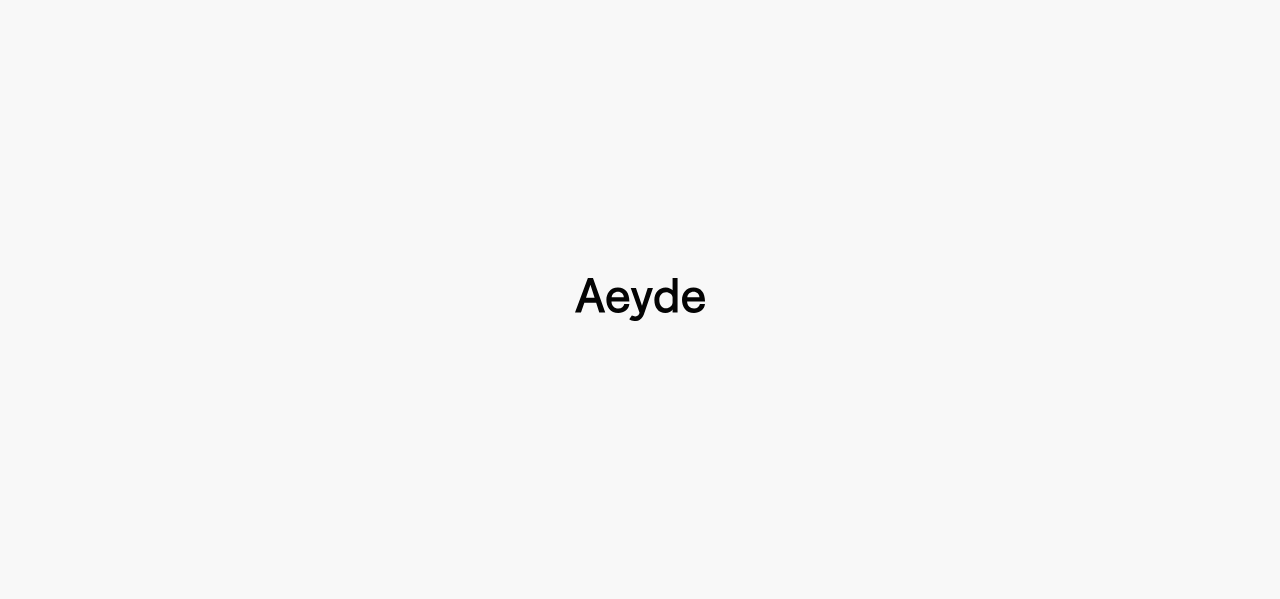 type 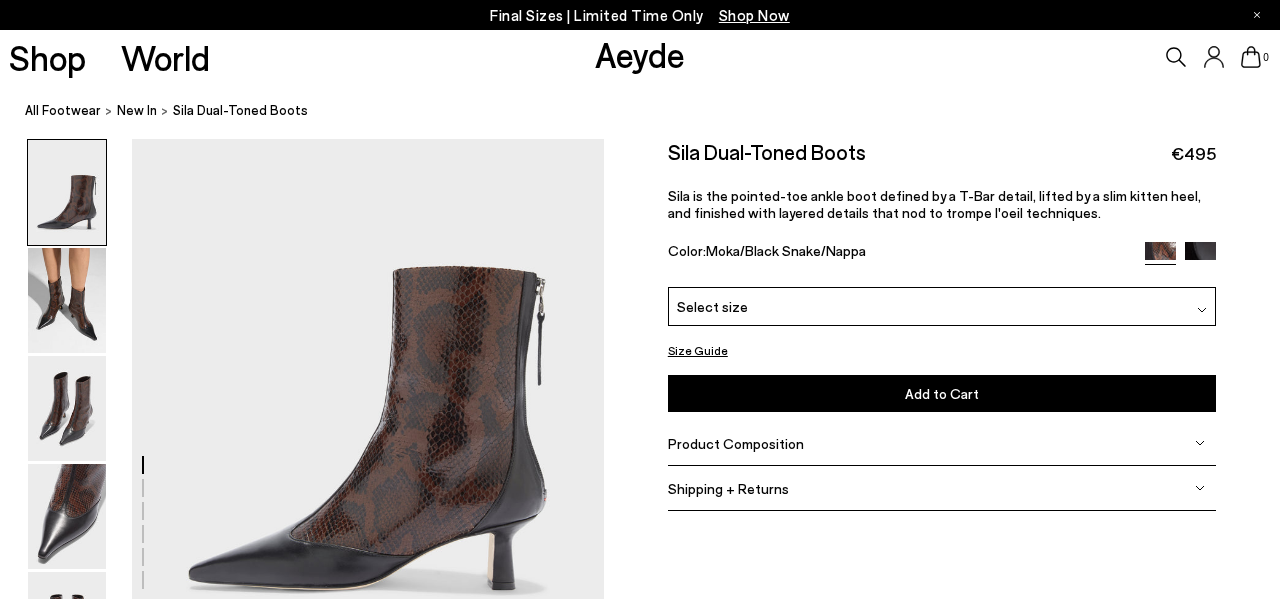 scroll, scrollTop: 156, scrollLeft: 0, axis: vertical 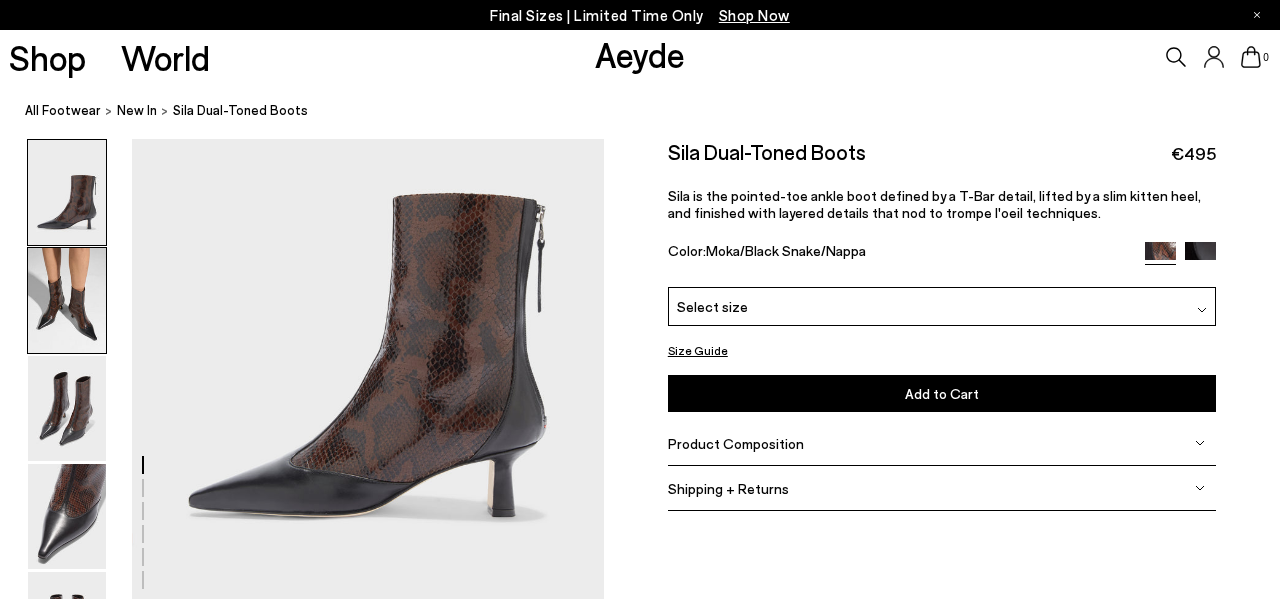 click at bounding box center [67, 300] 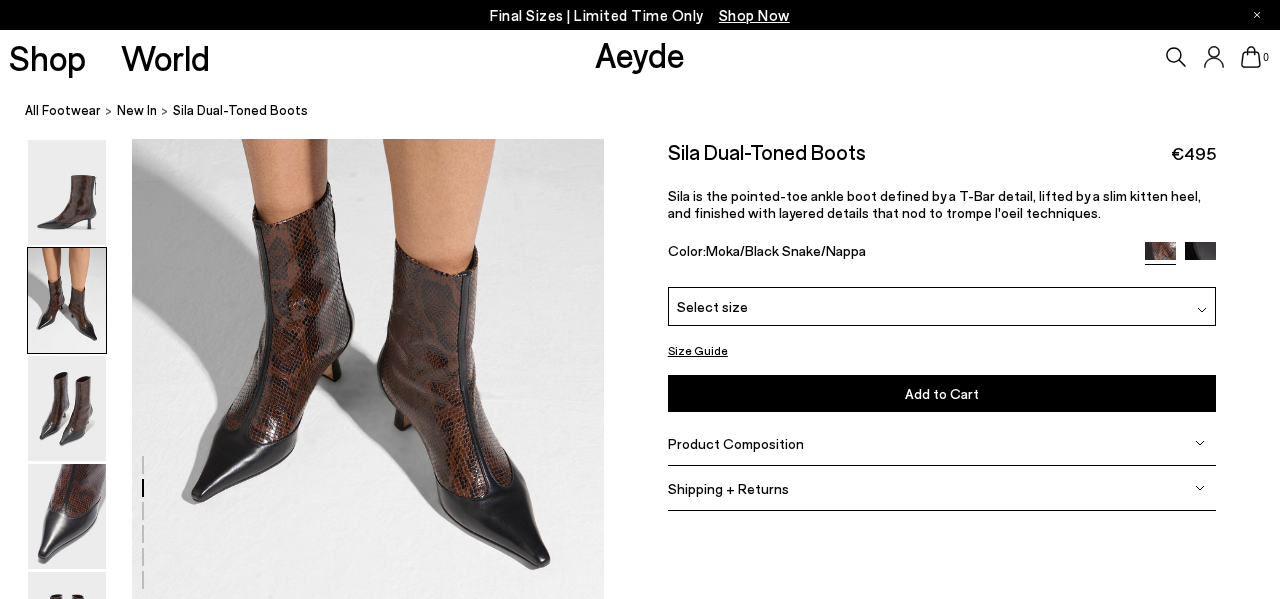 scroll, scrollTop: 764, scrollLeft: 0, axis: vertical 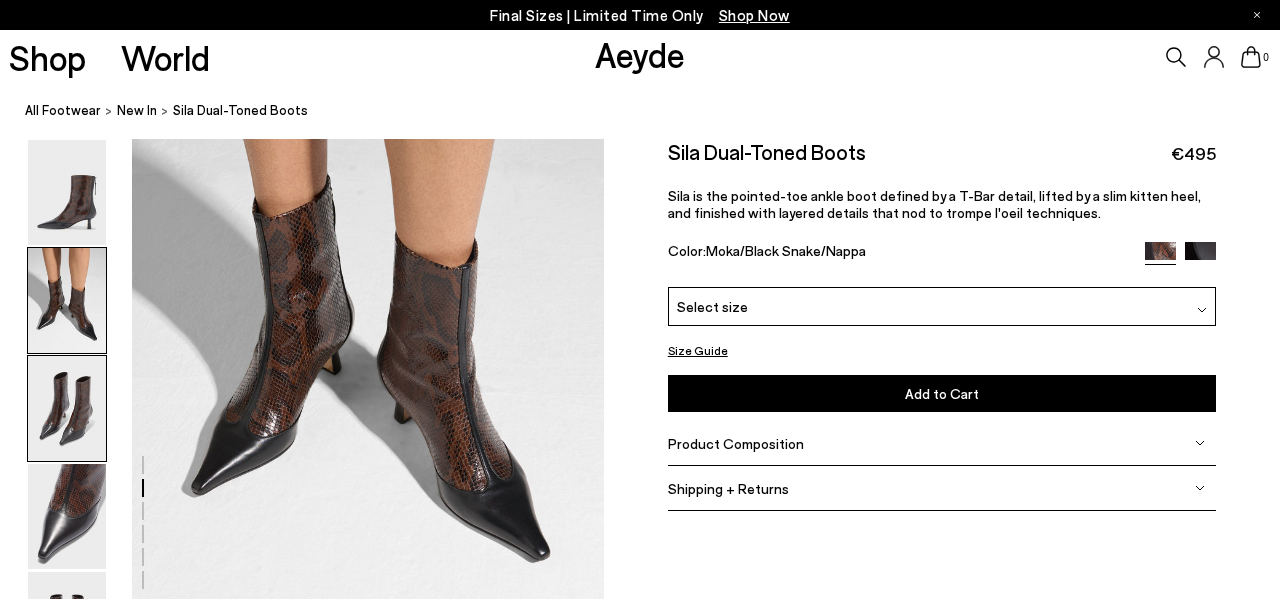 click at bounding box center [67, 408] 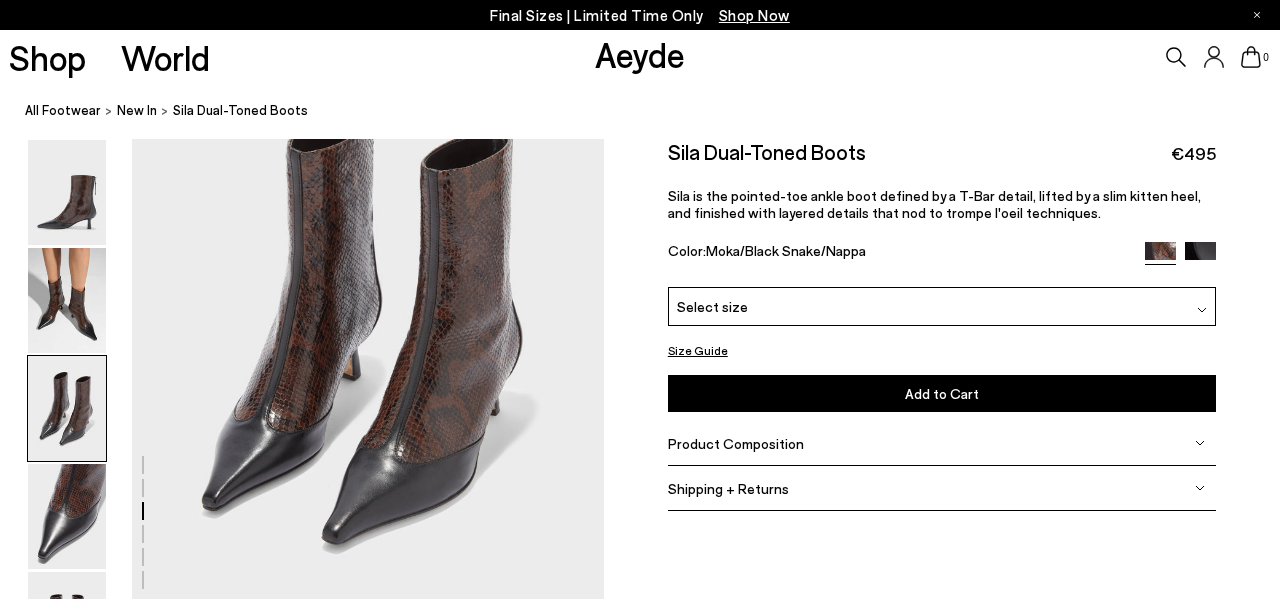 scroll, scrollTop: 1401, scrollLeft: 0, axis: vertical 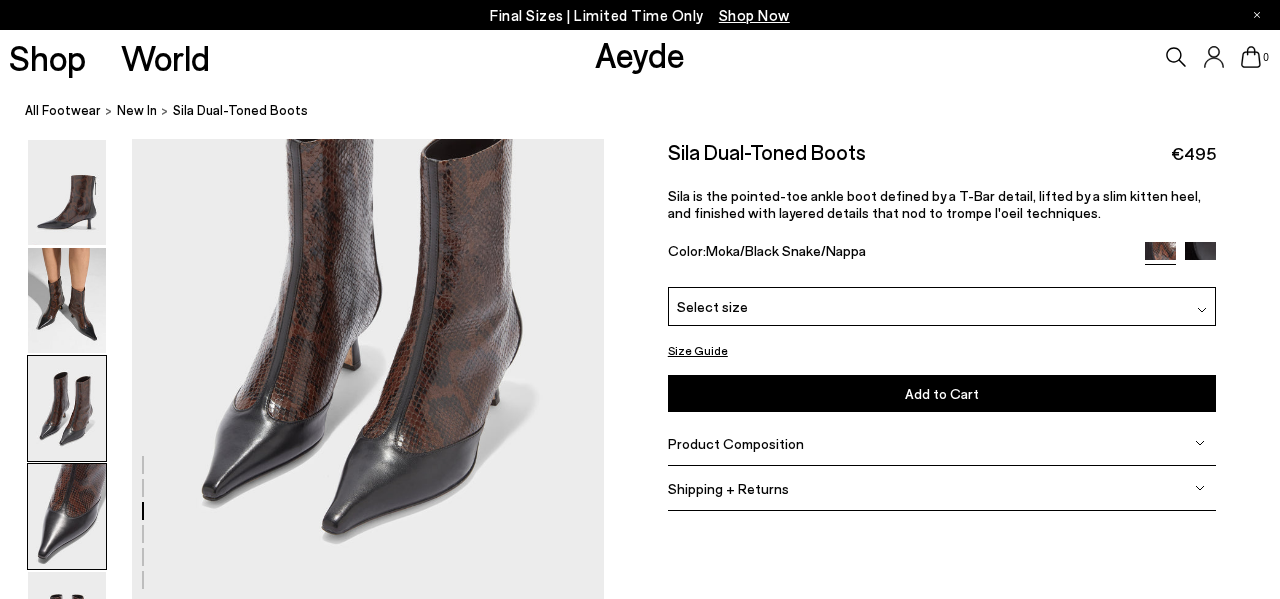 click at bounding box center (67, 516) 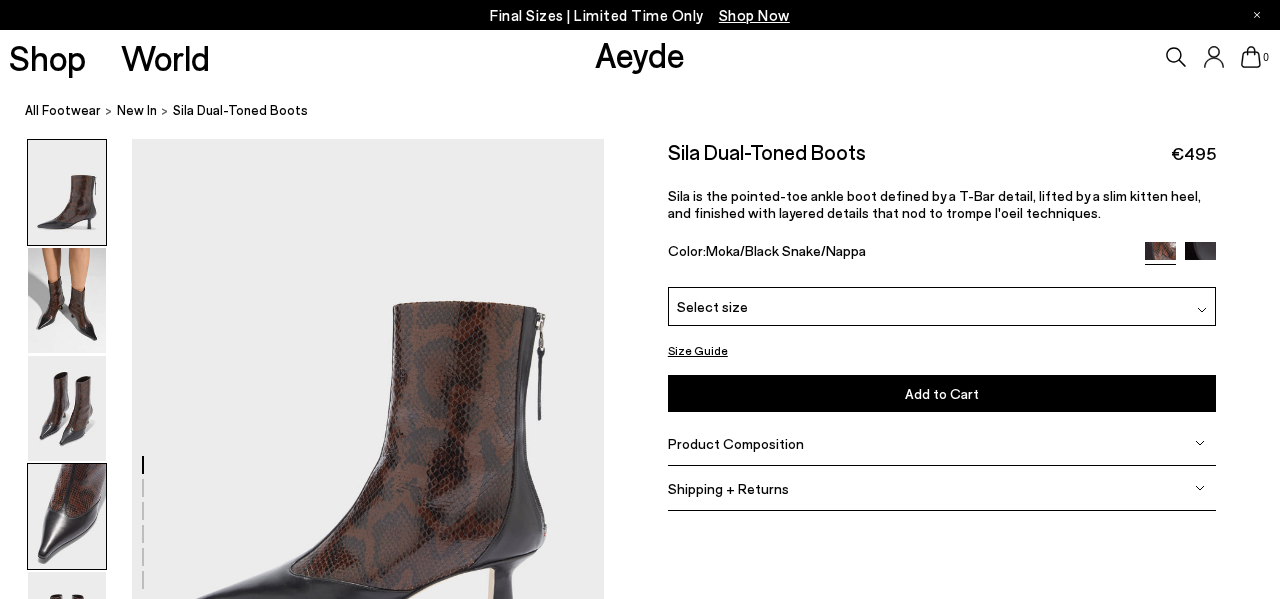 scroll, scrollTop: 0, scrollLeft: 0, axis: both 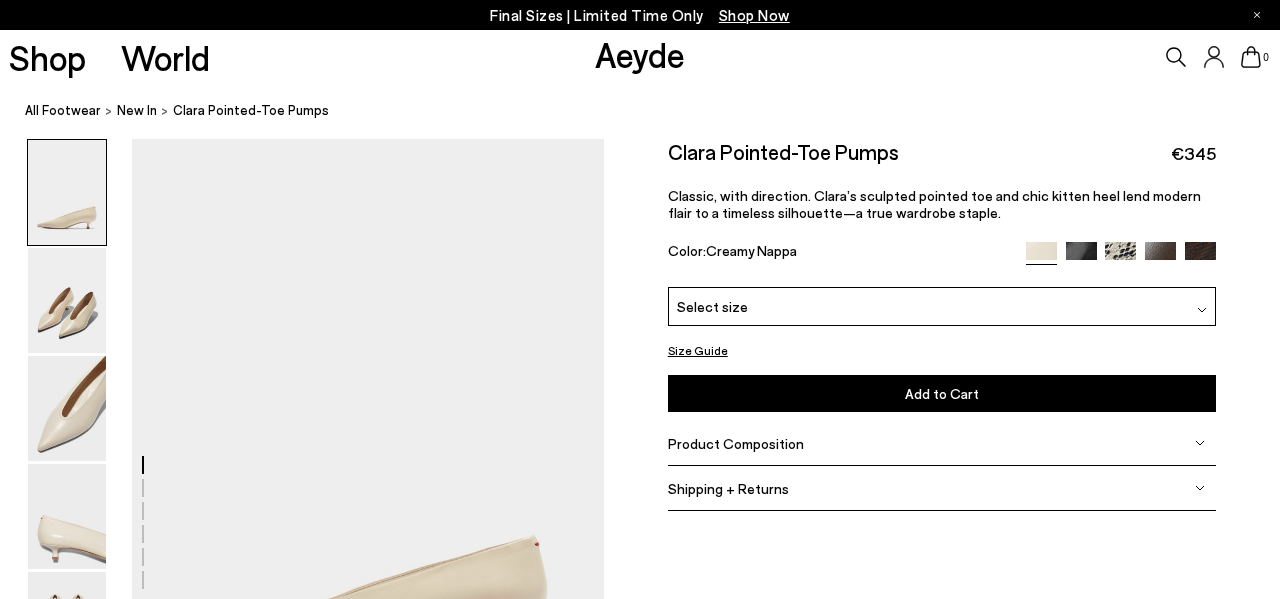 click at bounding box center [1120, 257] 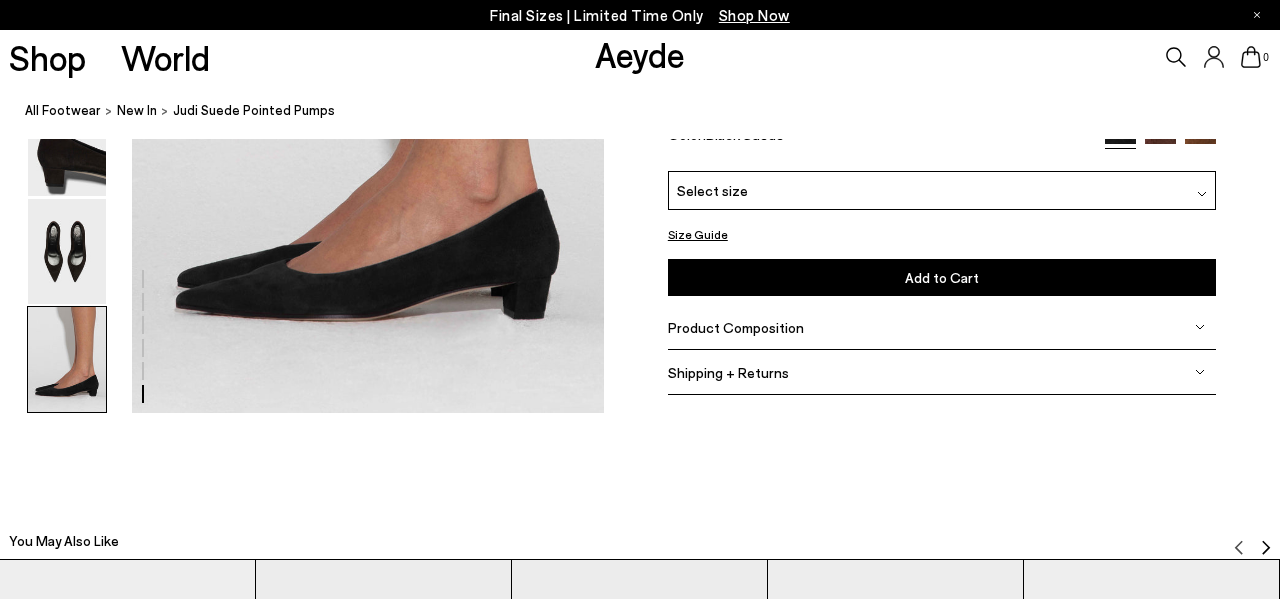 scroll, scrollTop: 3349, scrollLeft: 0, axis: vertical 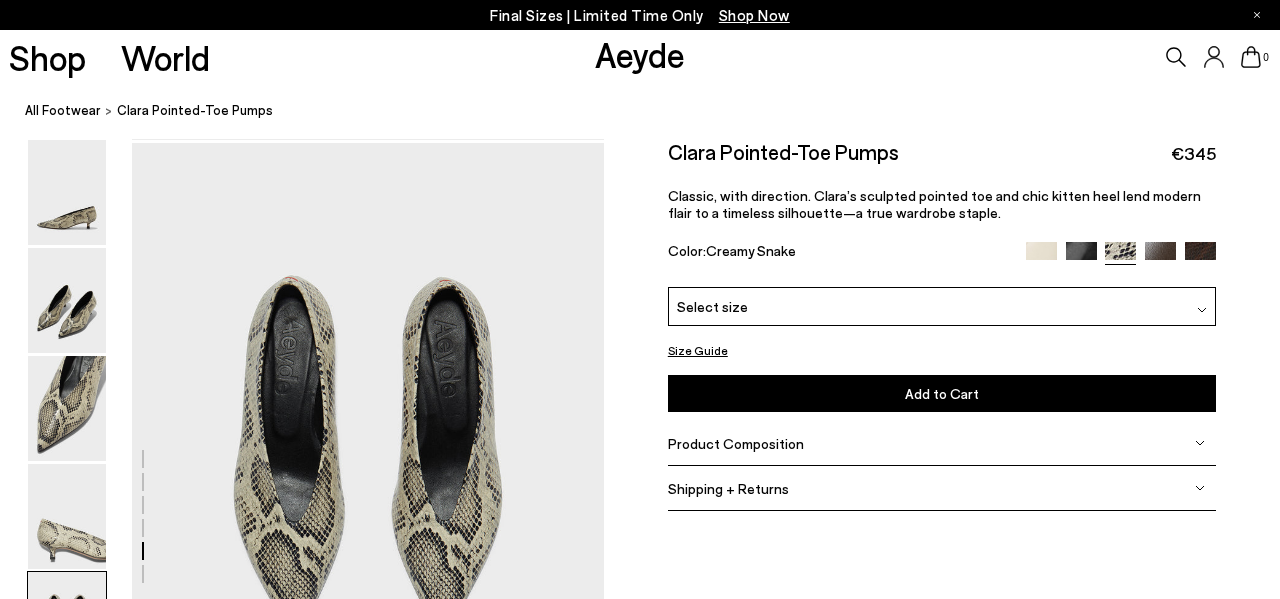click at bounding box center (1160, 257) 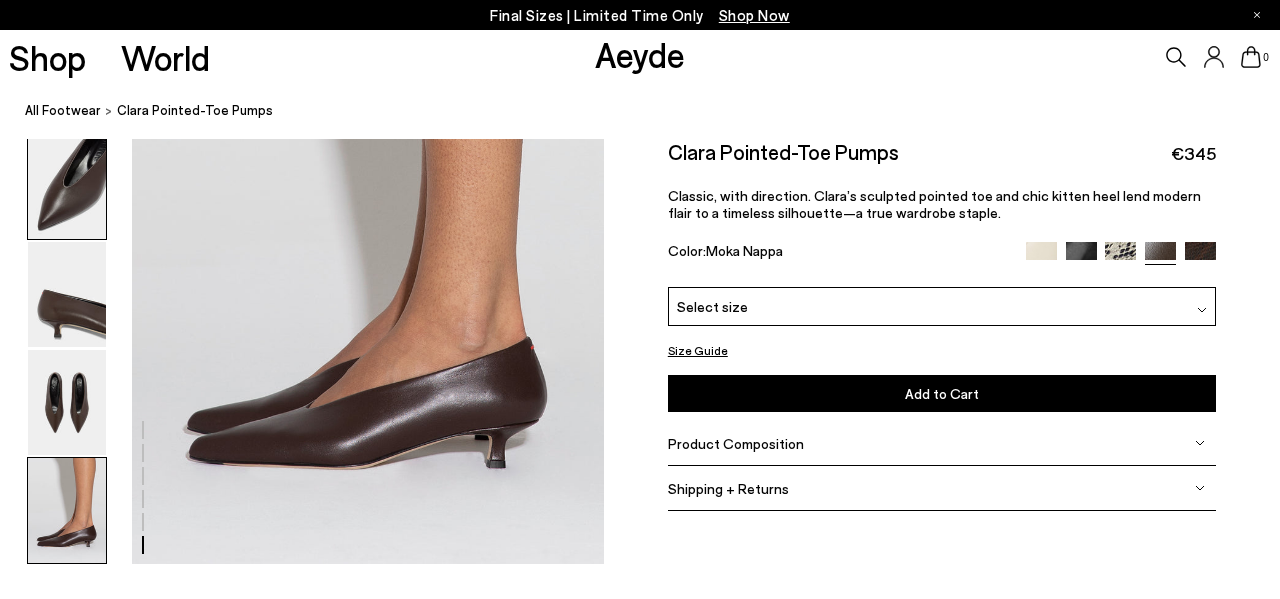 scroll, scrollTop: 3232, scrollLeft: 0, axis: vertical 